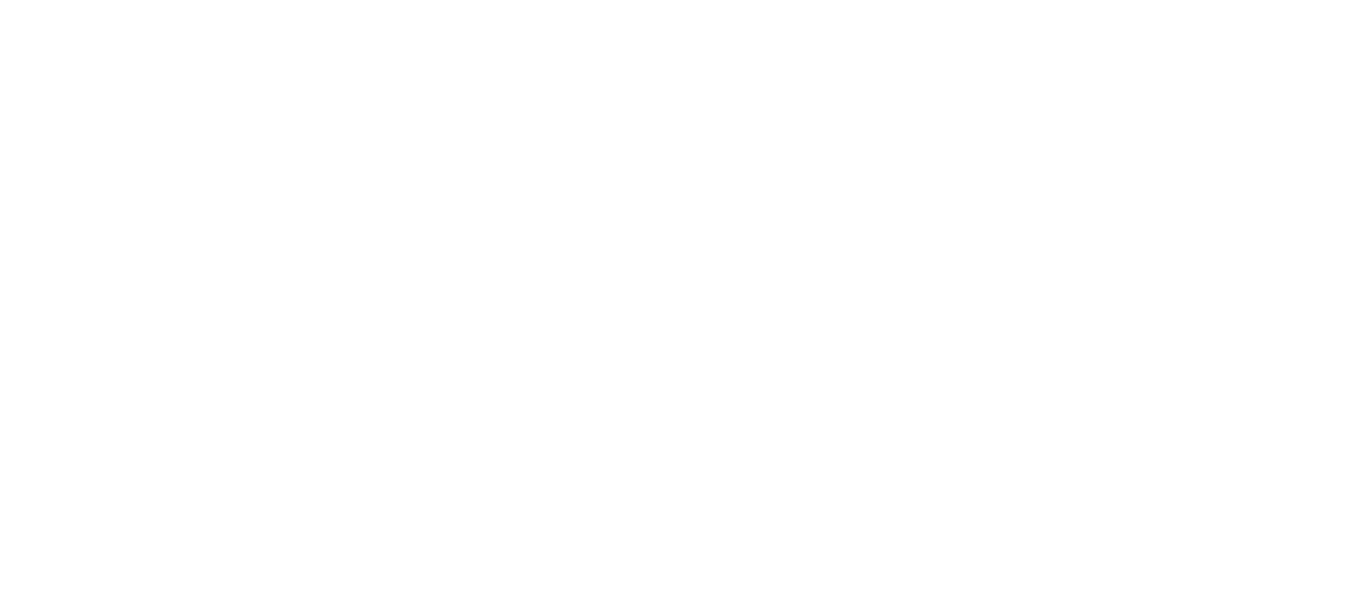 scroll, scrollTop: 0, scrollLeft: 0, axis: both 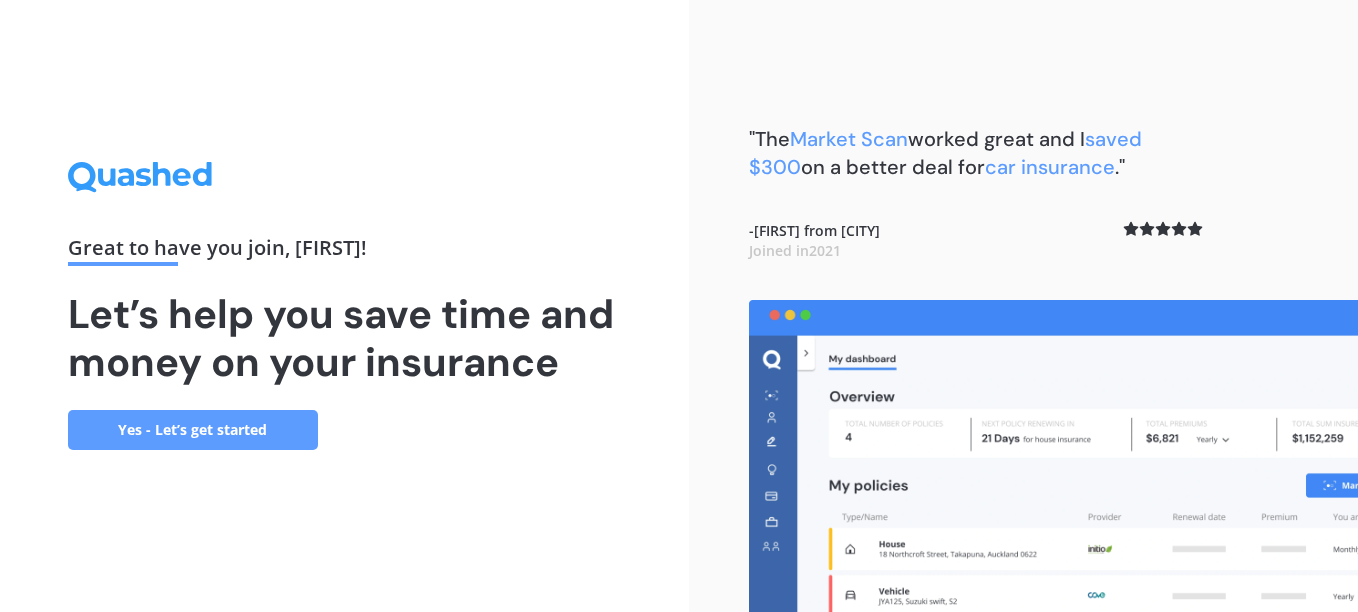 click on "Yes - Let’s get started" at bounding box center (193, 430) 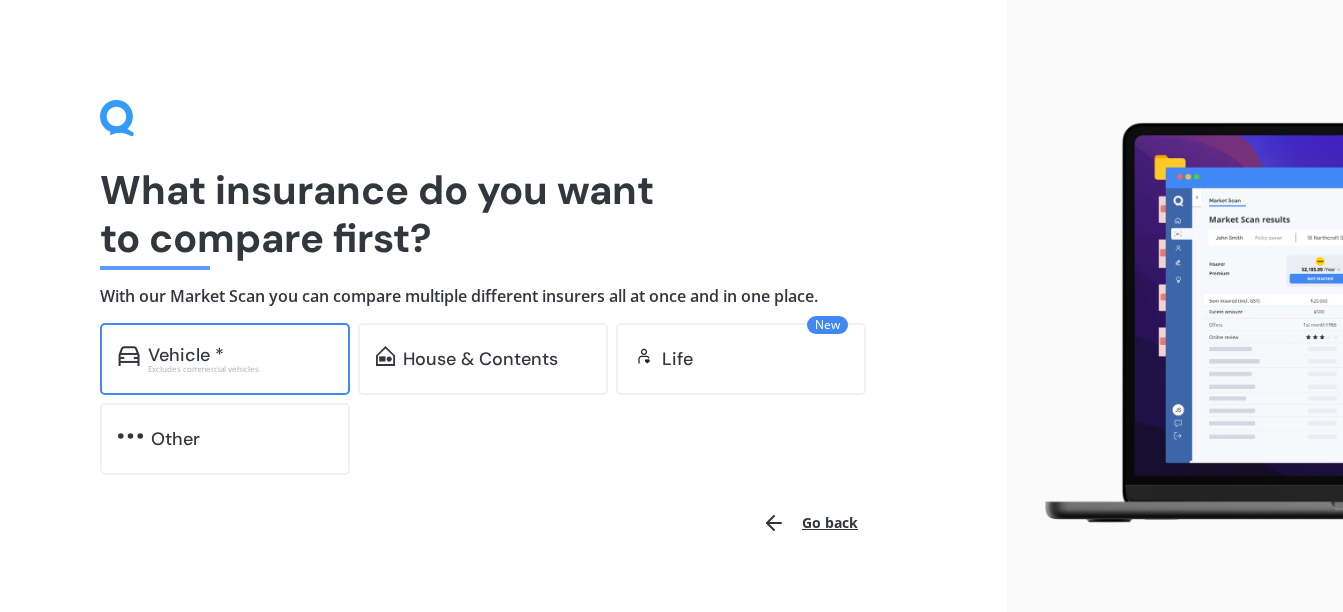 click on "Vehicle *" at bounding box center (186, 355) 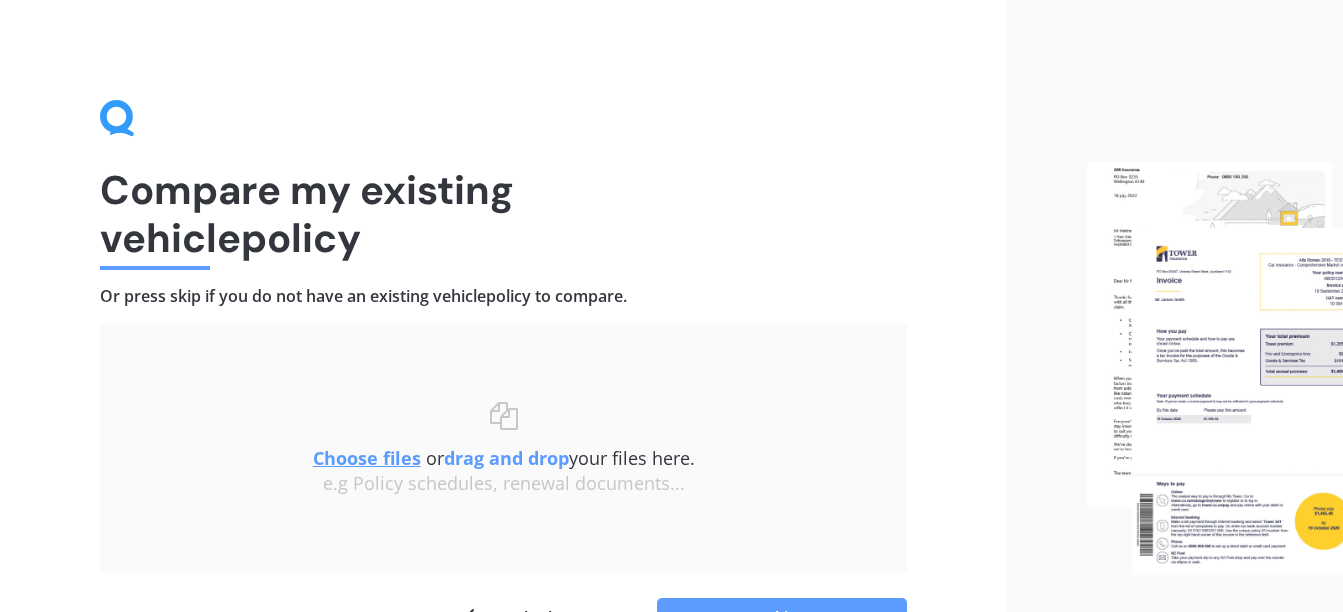 scroll, scrollTop: 125, scrollLeft: 0, axis: vertical 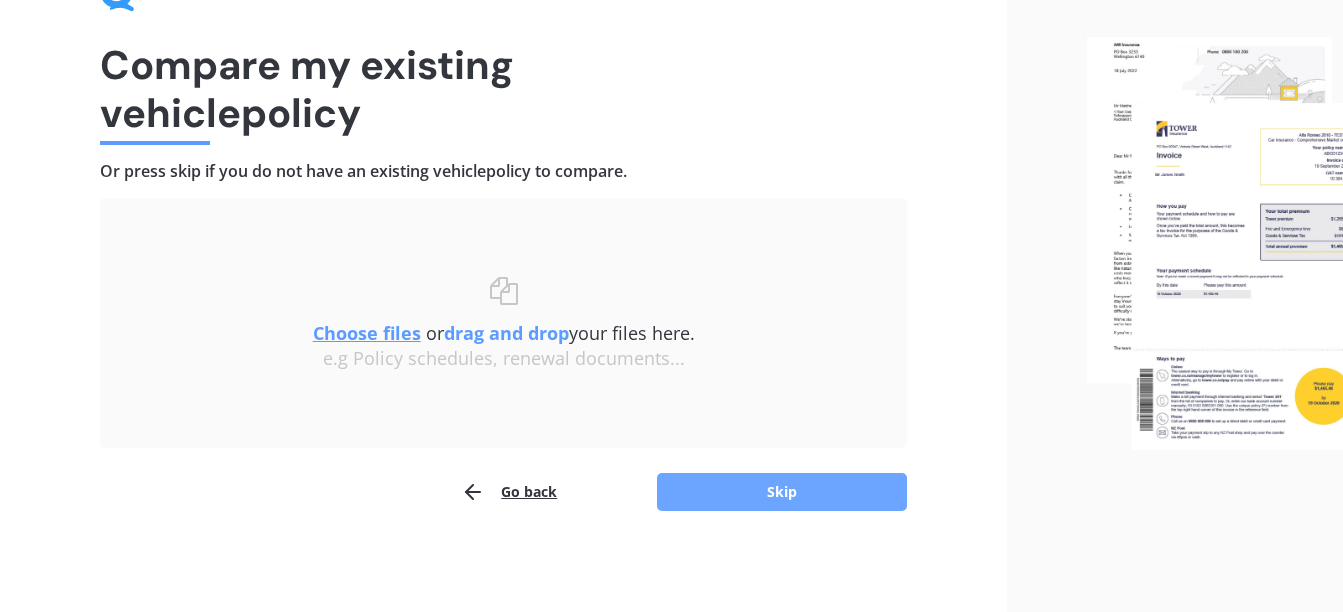 click on "Skip" at bounding box center (782, 492) 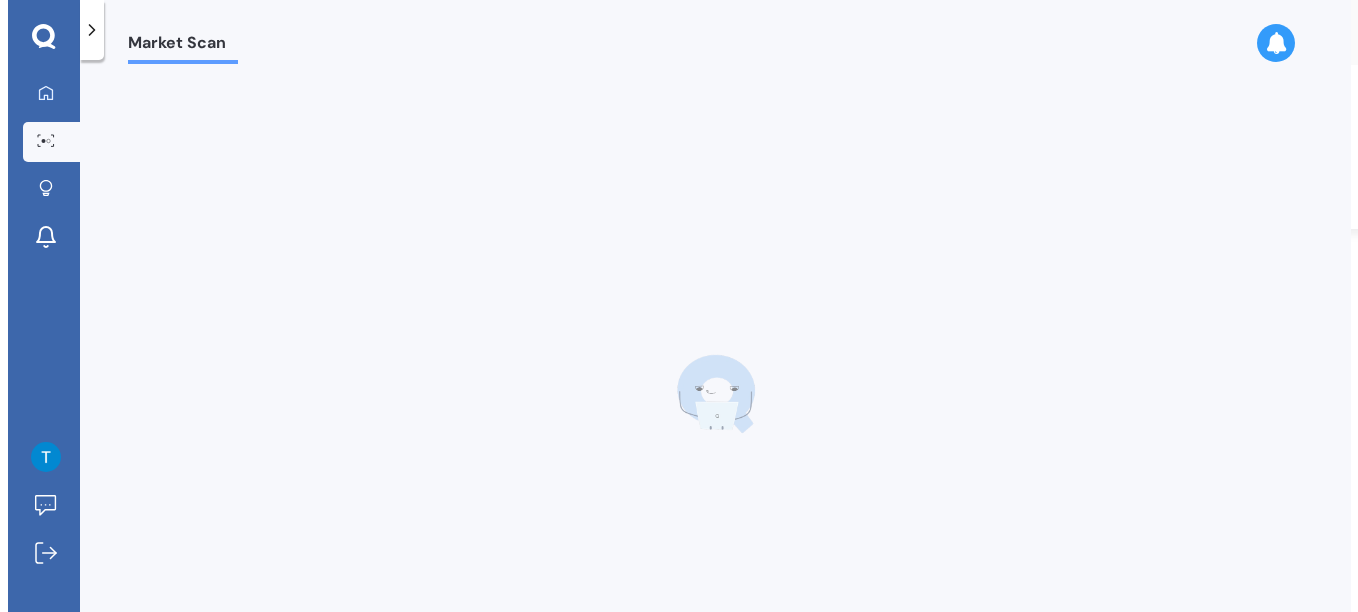 scroll, scrollTop: 0, scrollLeft: 0, axis: both 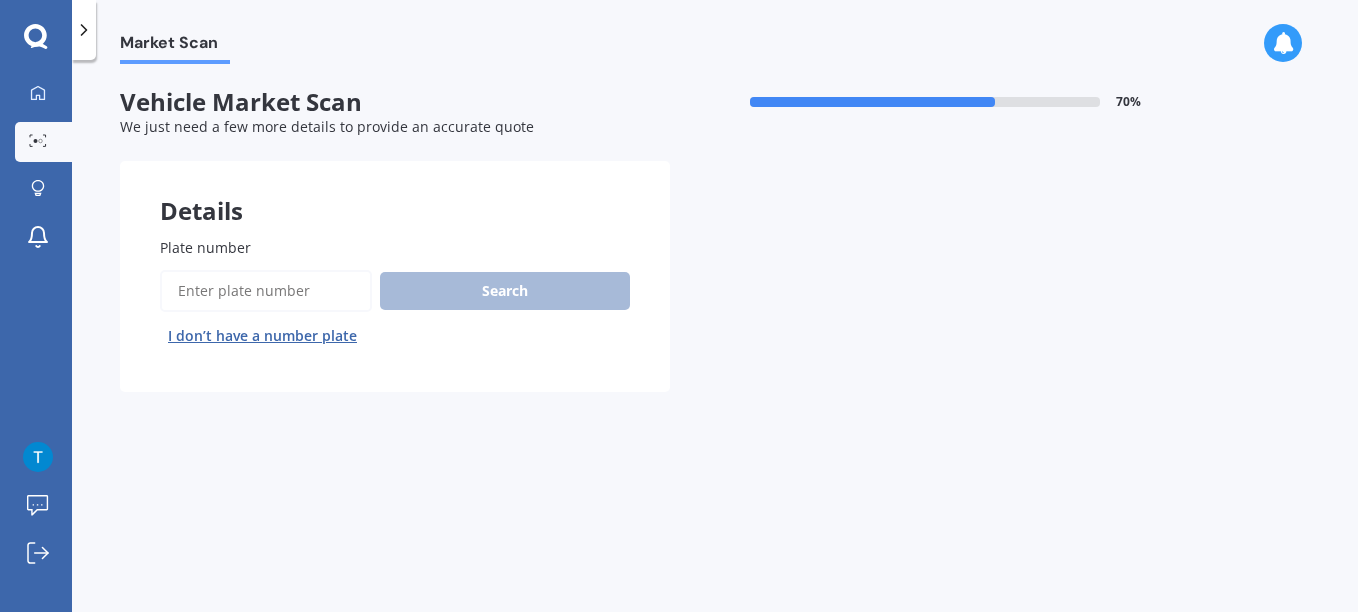 click on "Search I don’t have a number plate" at bounding box center [395, 311] 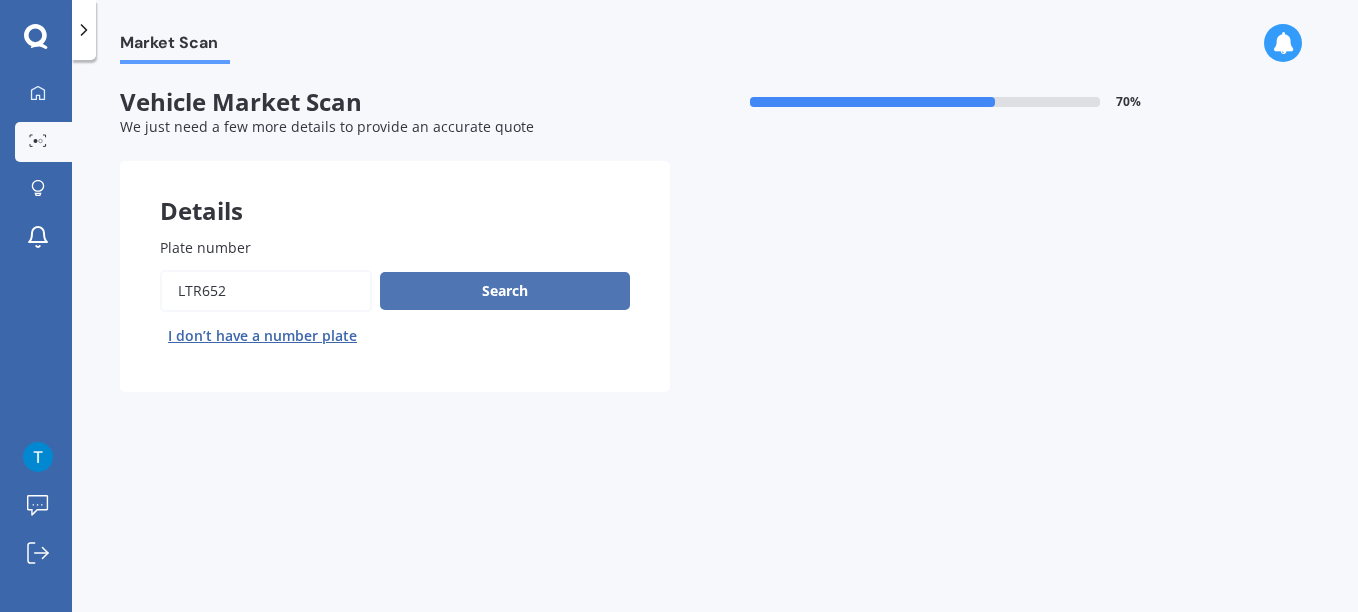 type on "ltr652" 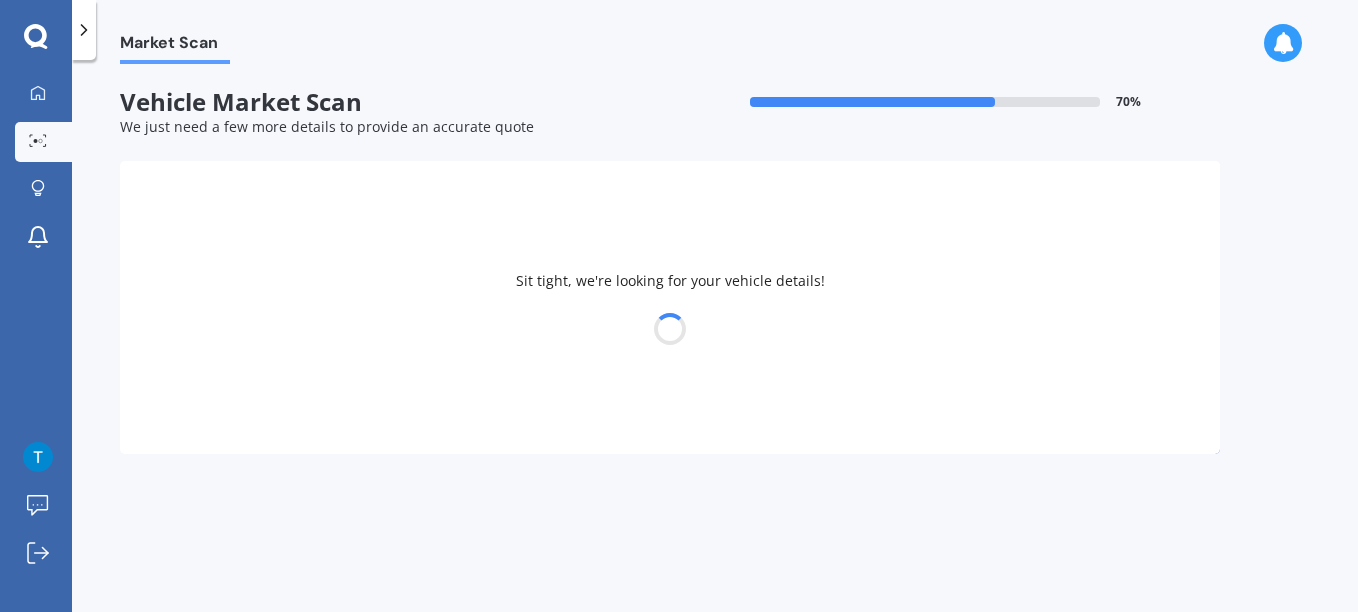 select on "HOLDEN" 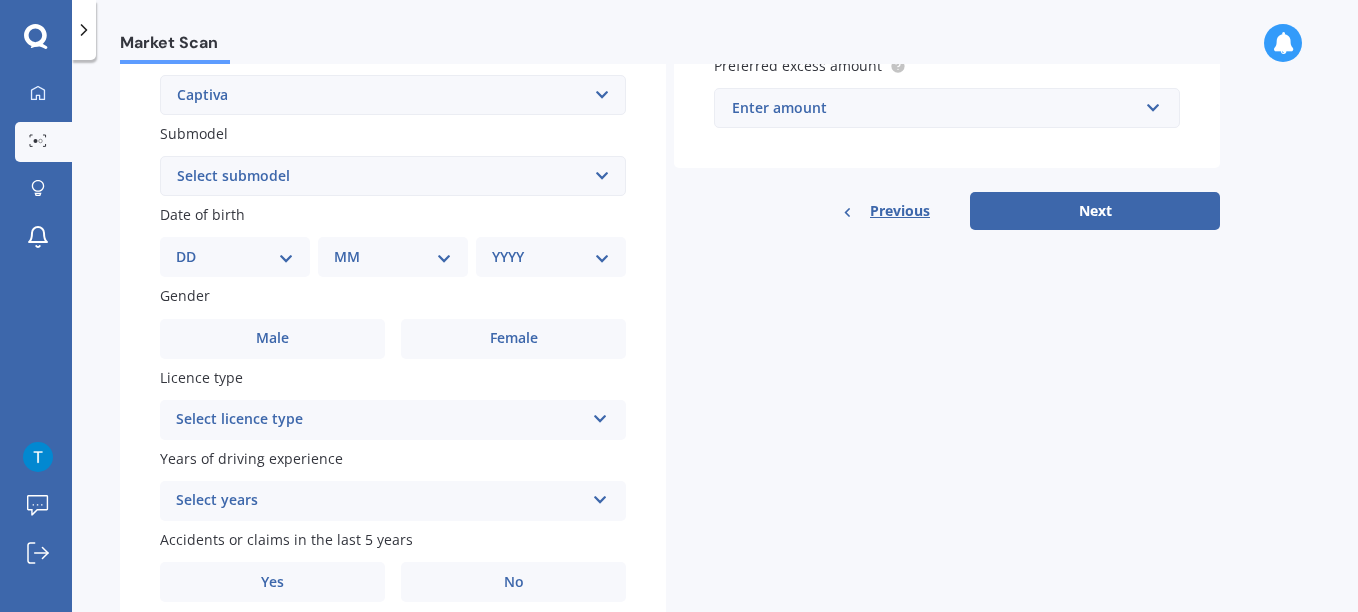 scroll, scrollTop: 484, scrollLeft: 0, axis: vertical 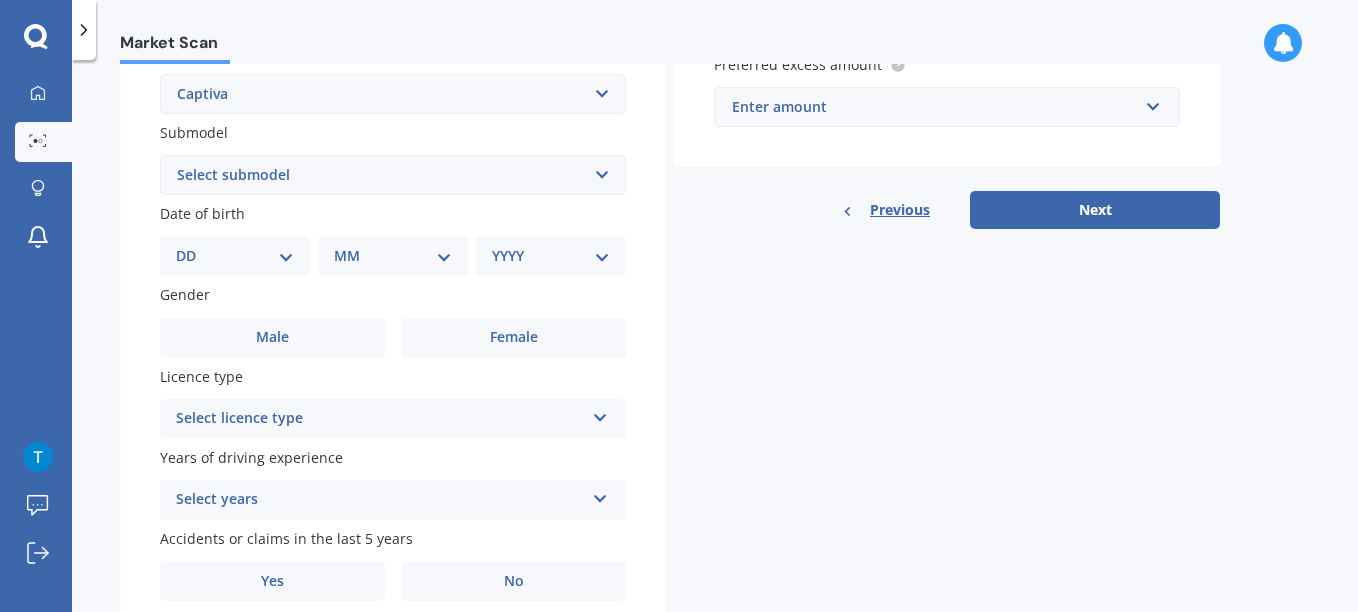 click on "DD 01 02 03 04 05 06 07 08 09 10 11 12 13 14 15 16 17 18 19 20 21 22 23 24 25 26 27 28 29 30 31" at bounding box center (235, 256) 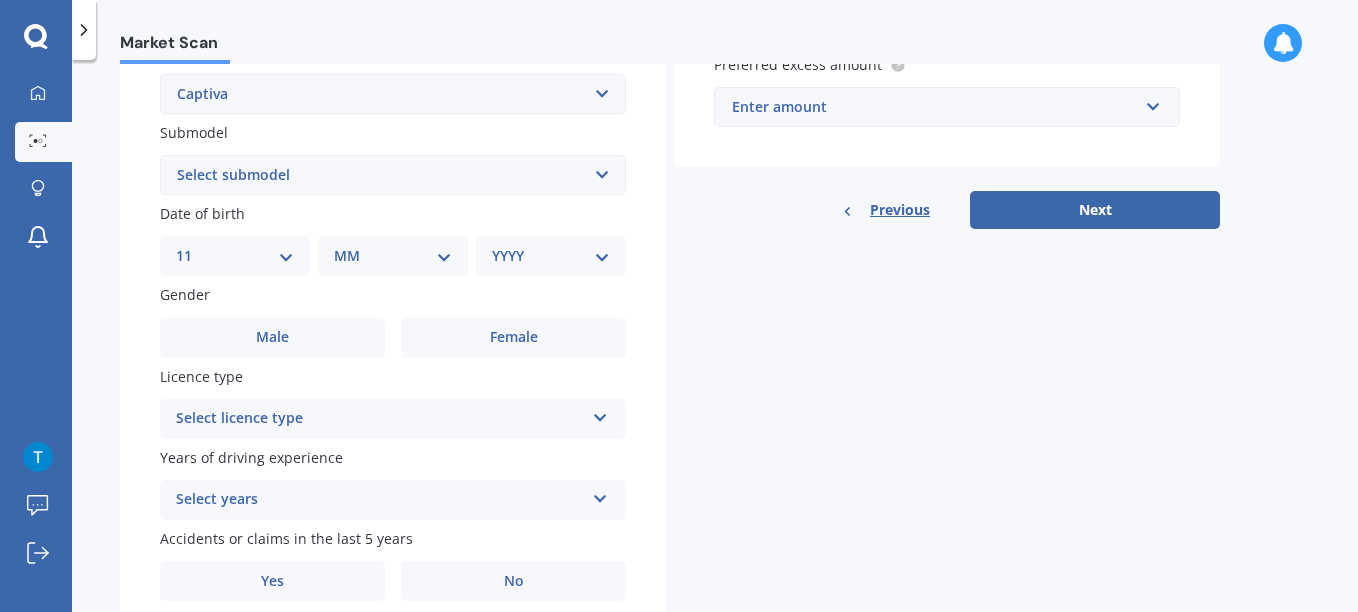 click on "DD 01 02 03 04 05 06 07 08 09 10 11 12 13 14 15 16 17 18 19 20 21 22 23 24 25 26 27 28 29 30 31" at bounding box center (235, 256) 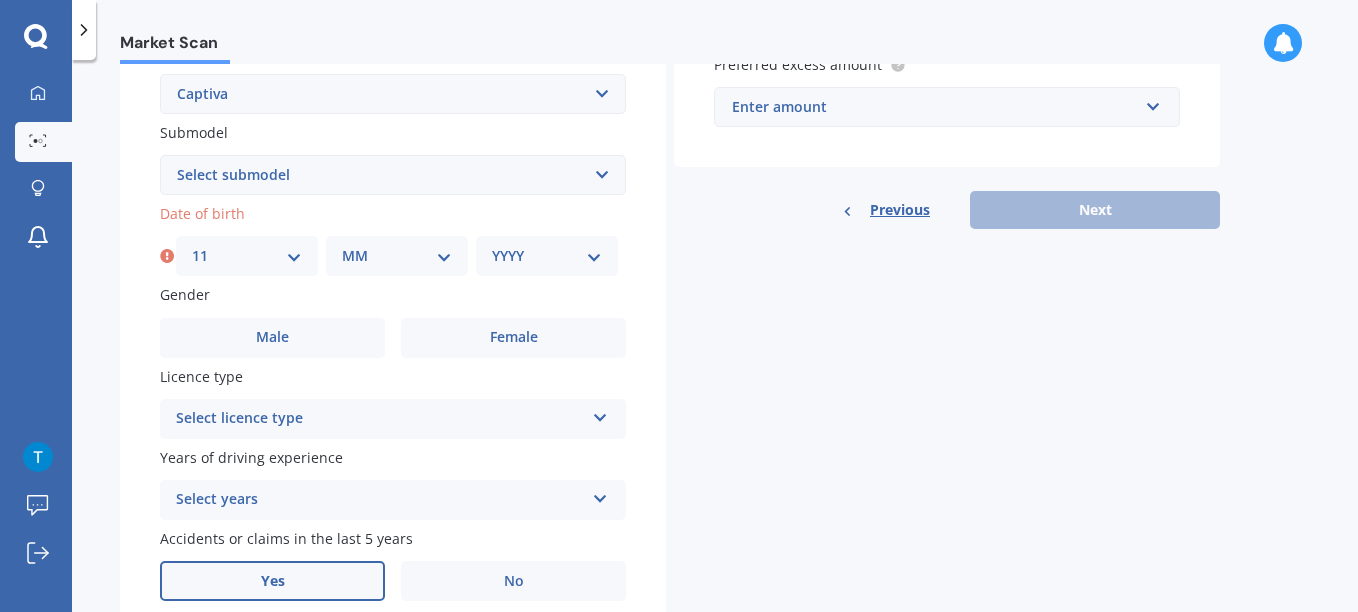 click on "Yes" at bounding box center (272, 581) 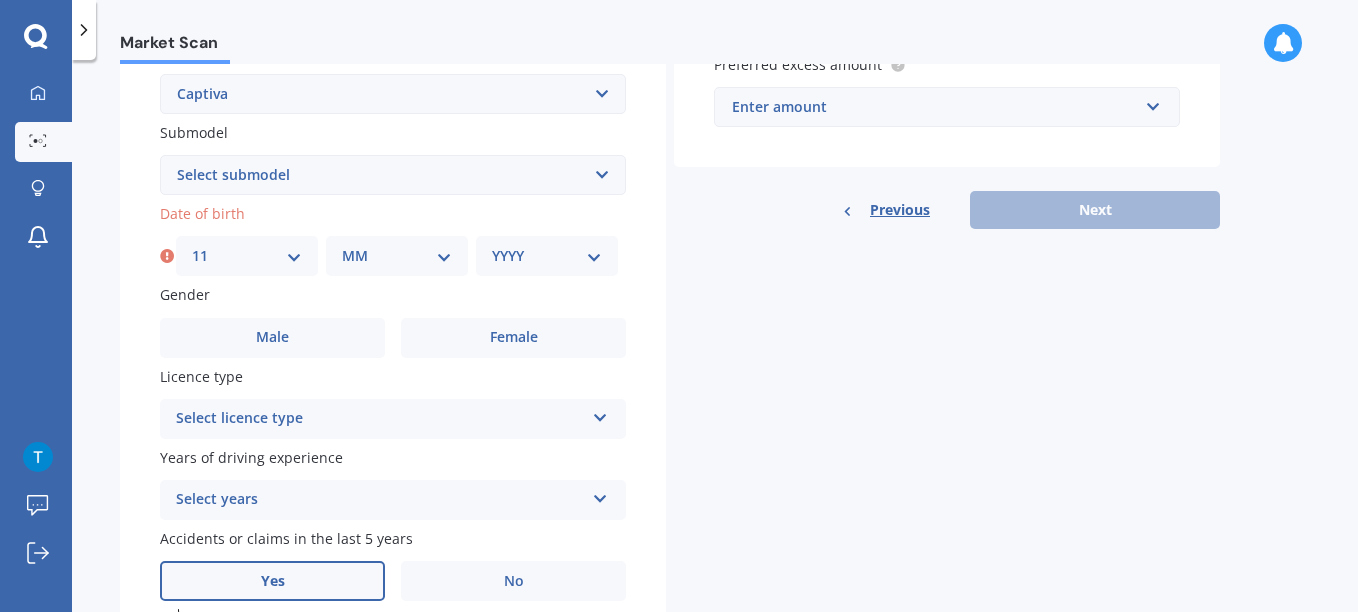 click on "MM 01 02 03 04 05 06 07 08 09 10 11 12" at bounding box center (397, 256) 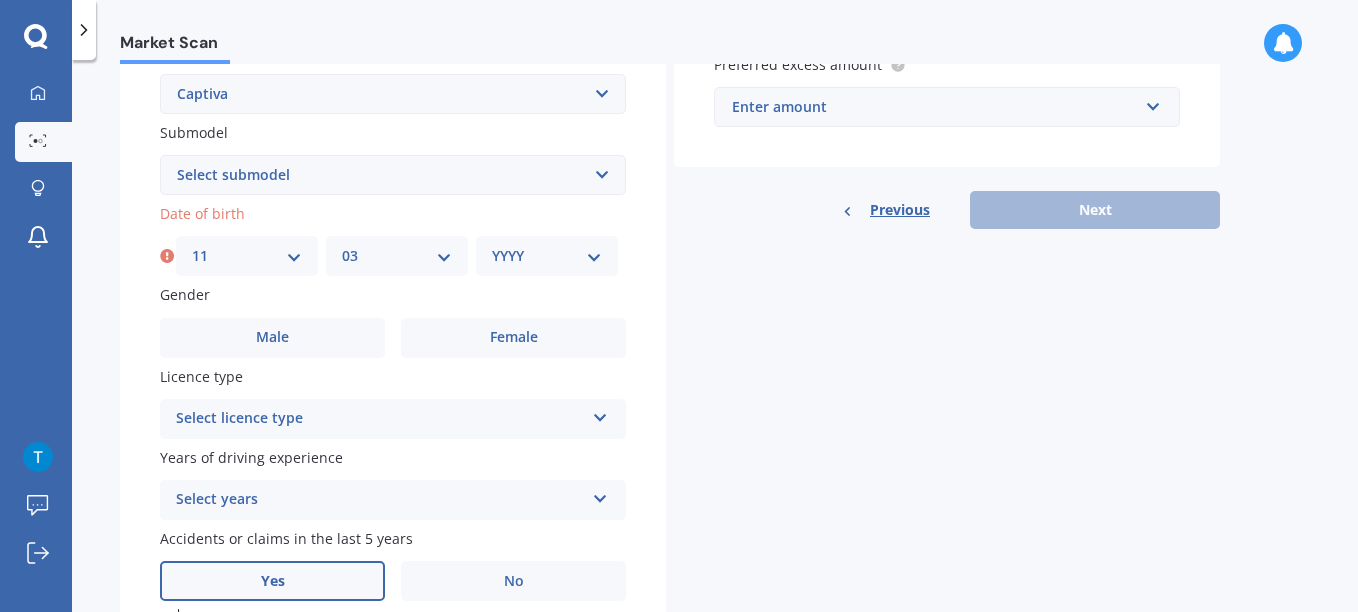 click on "MM 01 02 03 04 05 06 07 08 09 10 11 12" at bounding box center [397, 256] 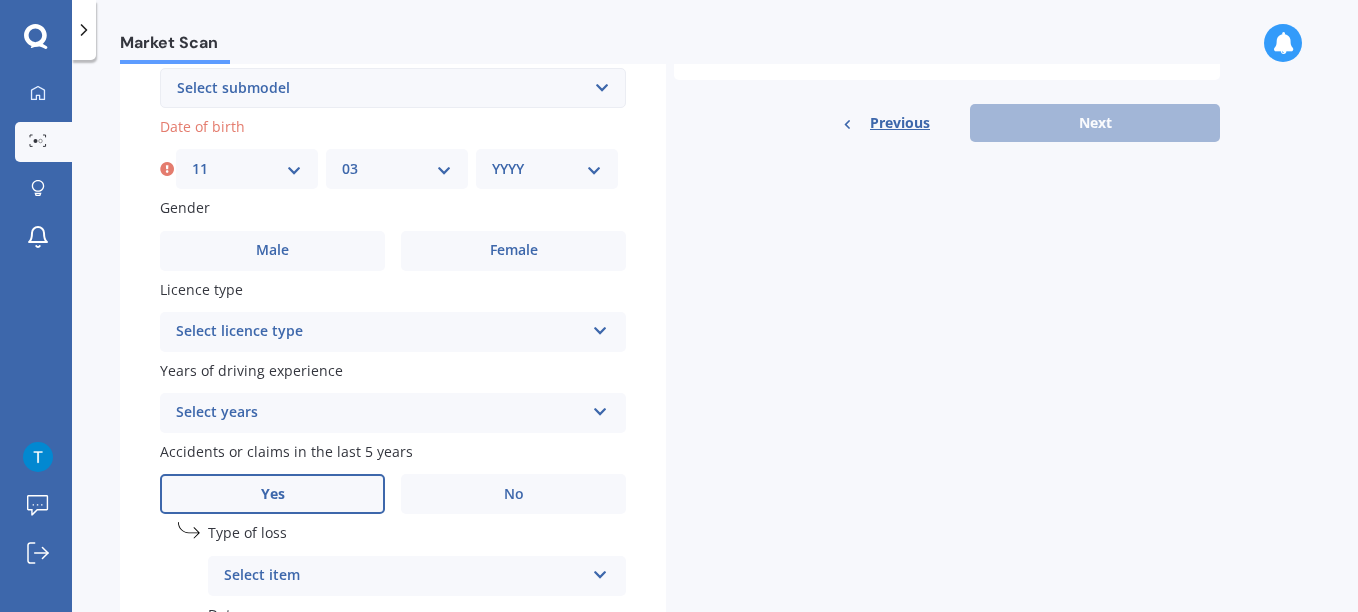 scroll, scrollTop: 573, scrollLeft: 0, axis: vertical 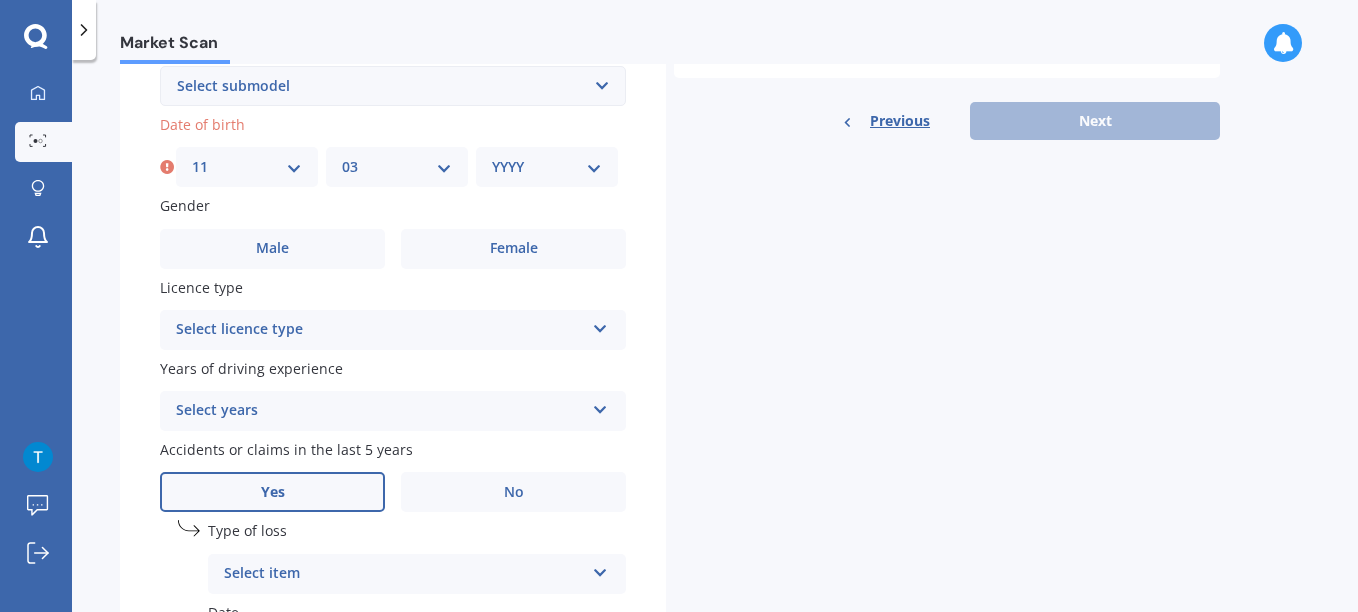 click on "YYYY 2025 2024 2023 2022 2021 2020 2019 2018 2017 2016 2015 2014 2013 2012 2011 2010 2009 2008 2007 2006 2005 2004 2003 2002 2001 2000 1999 1998 1997 1996 1995 1994 1993 1992 1991 1990 1989 1988 1987 1986 1985 1984 1983 1982 1981 1980 1979 1978 1977 1976 1975 1974 1973 1972 1971 1970 1969 1968 1967 1966 1965 1964 1963 1962 1961 1960 1959 1958 1957 1956 1955 1954 1953 1952 1951 1950 1949 1948 1947 1946 1945 1944 1943 1942 1941 1940 1939 1938 1937 1936 1935 1934 1933 1932 1931 1930 1929 1928 1927 1926" at bounding box center (547, 167) 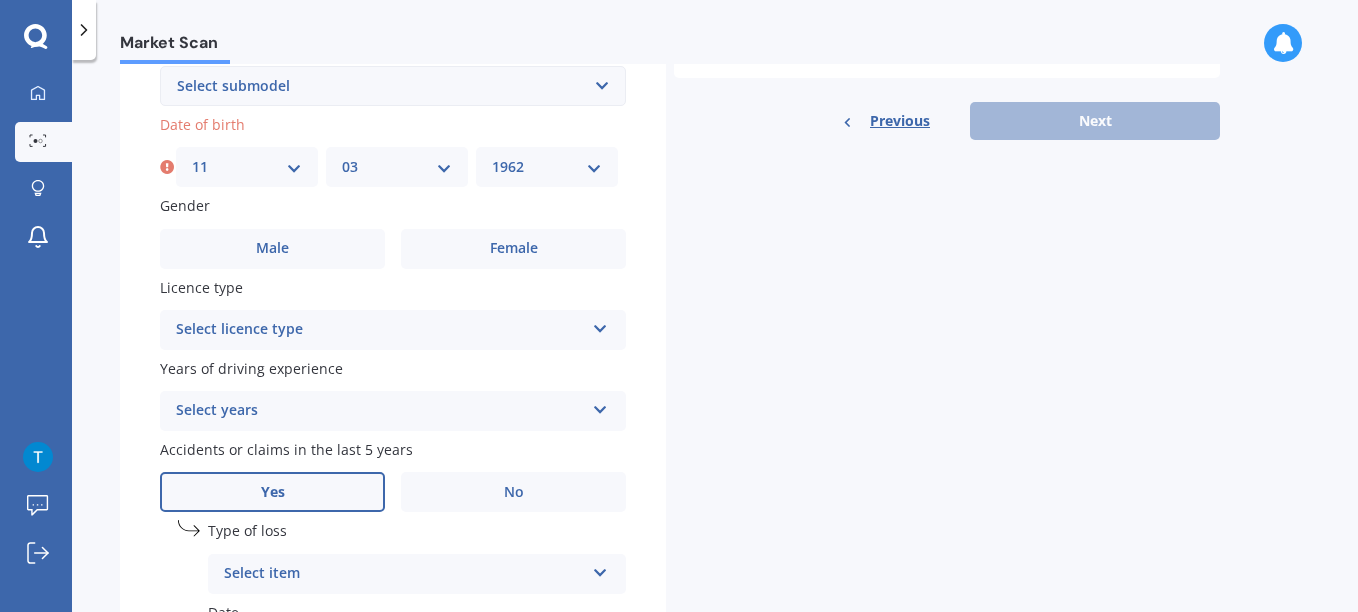 click on "YYYY 2025 2024 2023 2022 2021 2020 2019 2018 2017 2016 2015 2014 2013 2012 2011 2010 2009 2008 2007 2006 2005 2004 2003 2002 2001 2000 1999 1998 1997 1996 1995 1994 1993 1992 1991 1990 1989 1988 1987 1986 1985 1984 1983 1982 1981 1980 1979 1978 1977 1976 1975 1974 1973 1972 1971 1970 1969 1968 1967 1966 1965 1964 1963 1962 1961 1960 1959 1958 1957 1956 1955 1954 1953 1952 1951 1950 1949 1948 1947 1946 1945 1944 1943 1942 1941 1940 1939 1938 1937 1936 1935 1934 1933 1932 1931 1930 1929 1928 1927 1926" at bounding box center (547, 167) 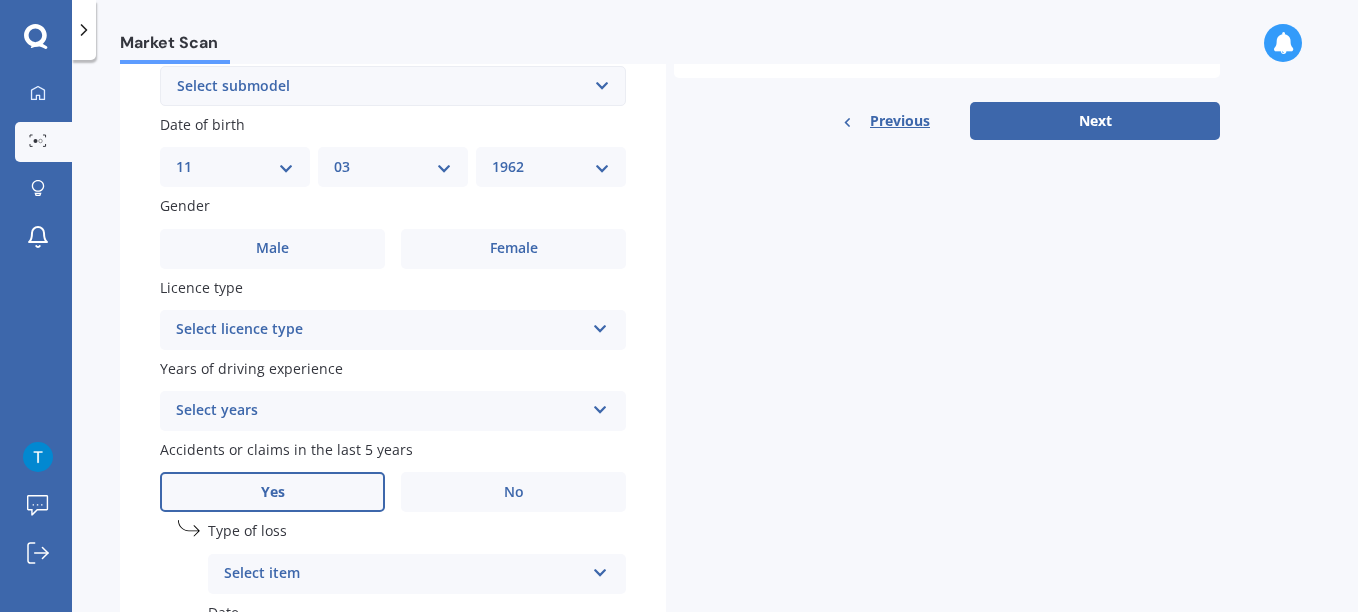 click at bounding box center (600, 325) 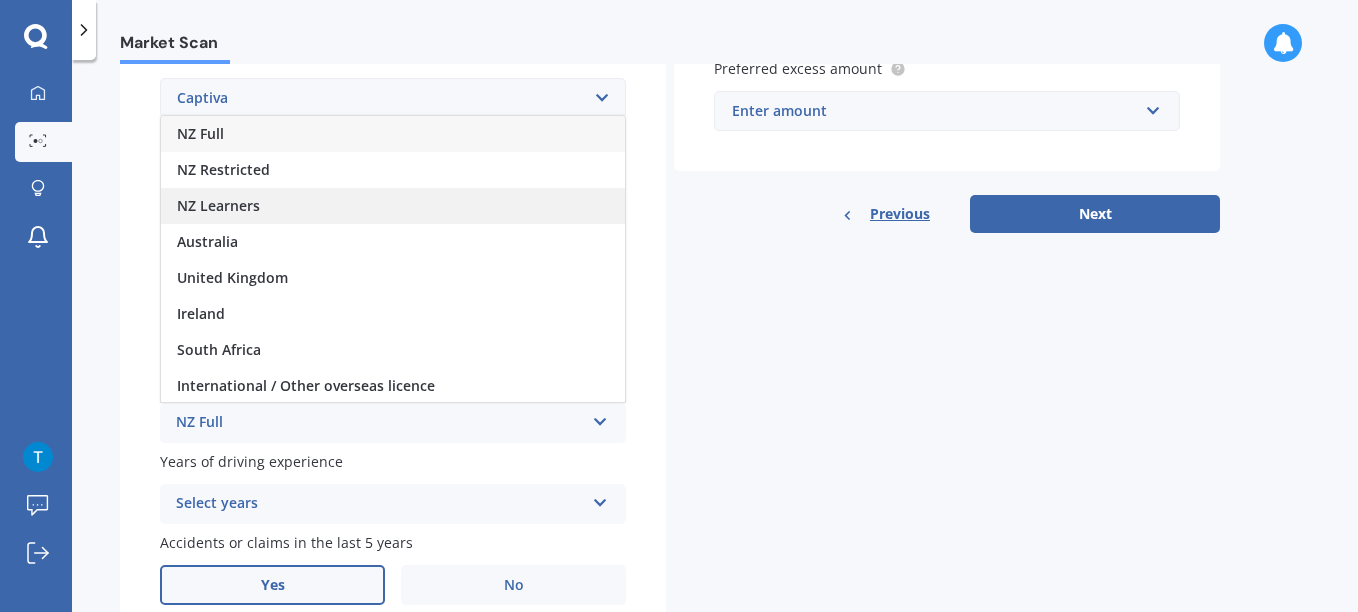 scroll, scrollTop: 476, scrollLeft: 0, axis: vertical 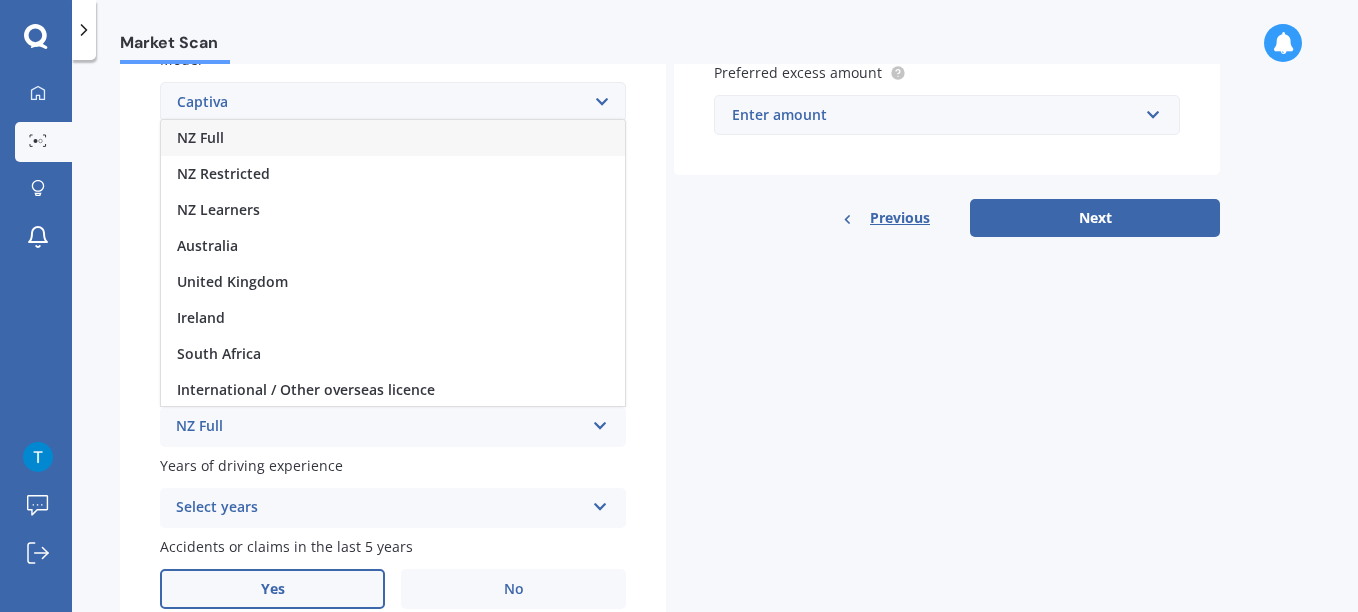 click on "NZ Full" at bounding box center [393, 138] 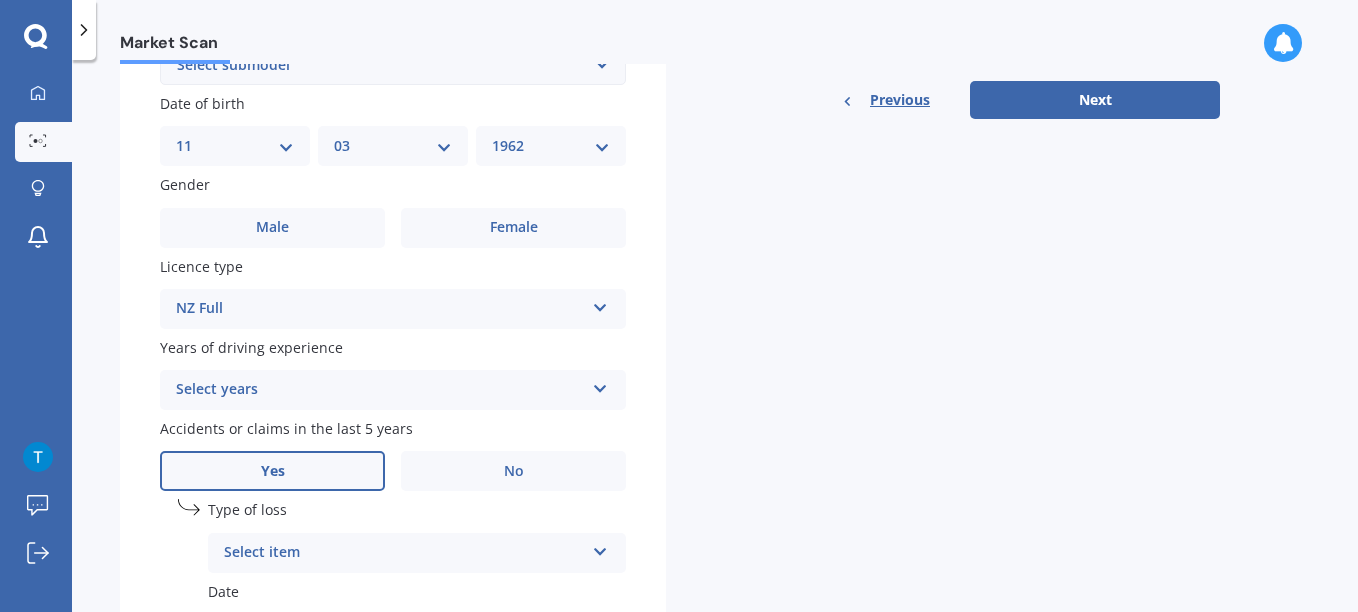 scroll, scrollTop: 613, scrollLeft: 0, axis: vertical 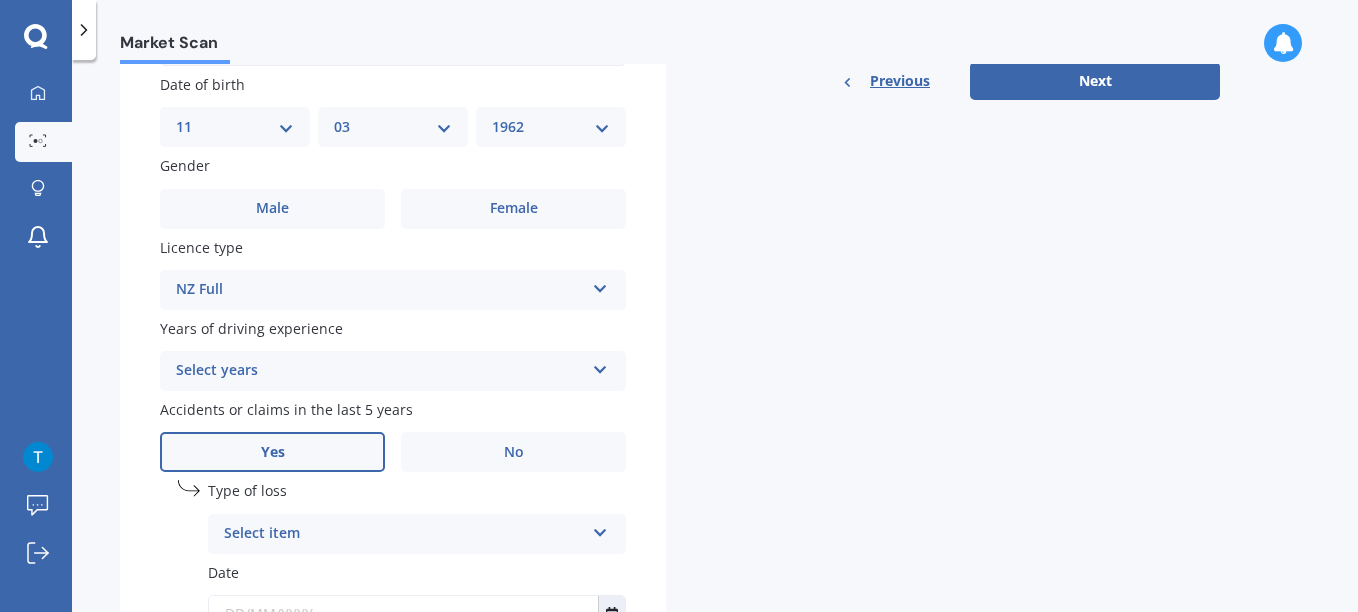 click at bounding box center (600, 366) 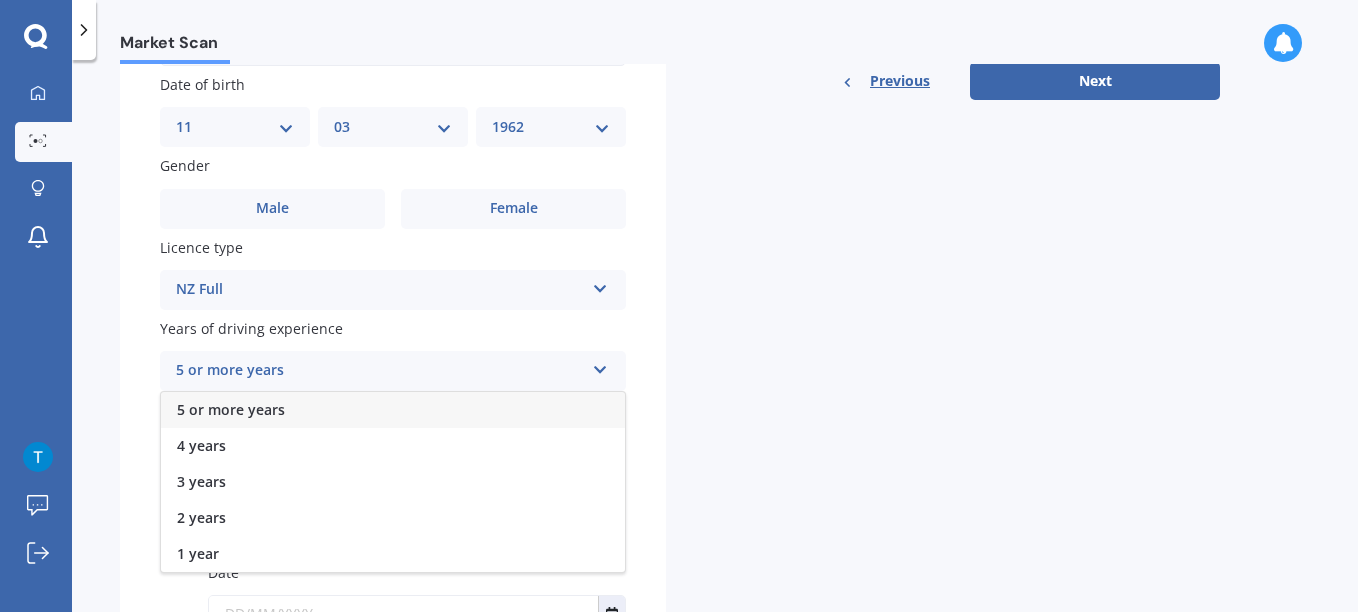 click on "5 or more years" at bounding box center [393, 410] 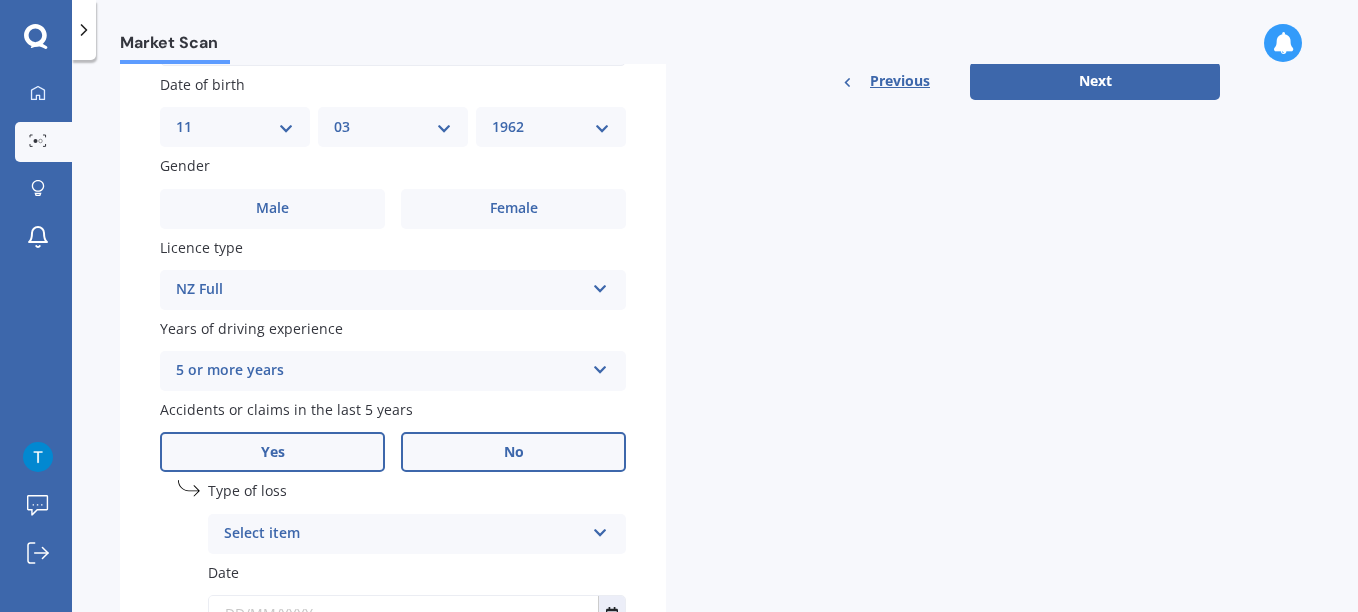 click on "No" at bounding box center [514, 452] 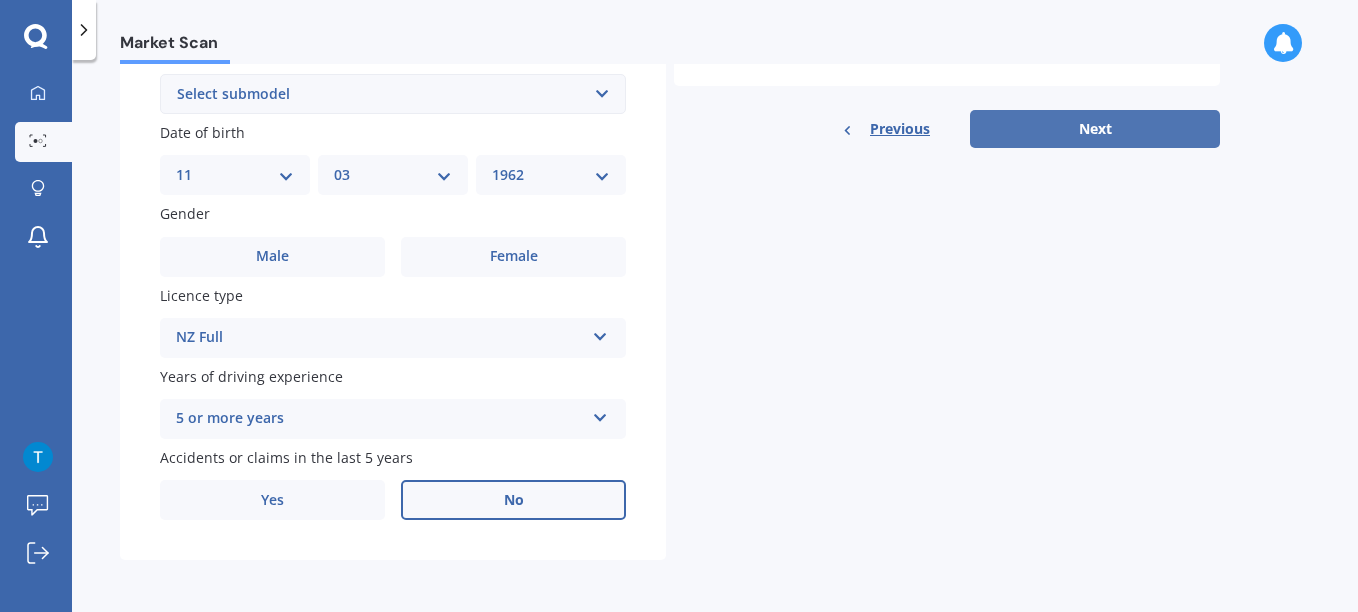 click on "Next" at bounding box center (1095, 129) 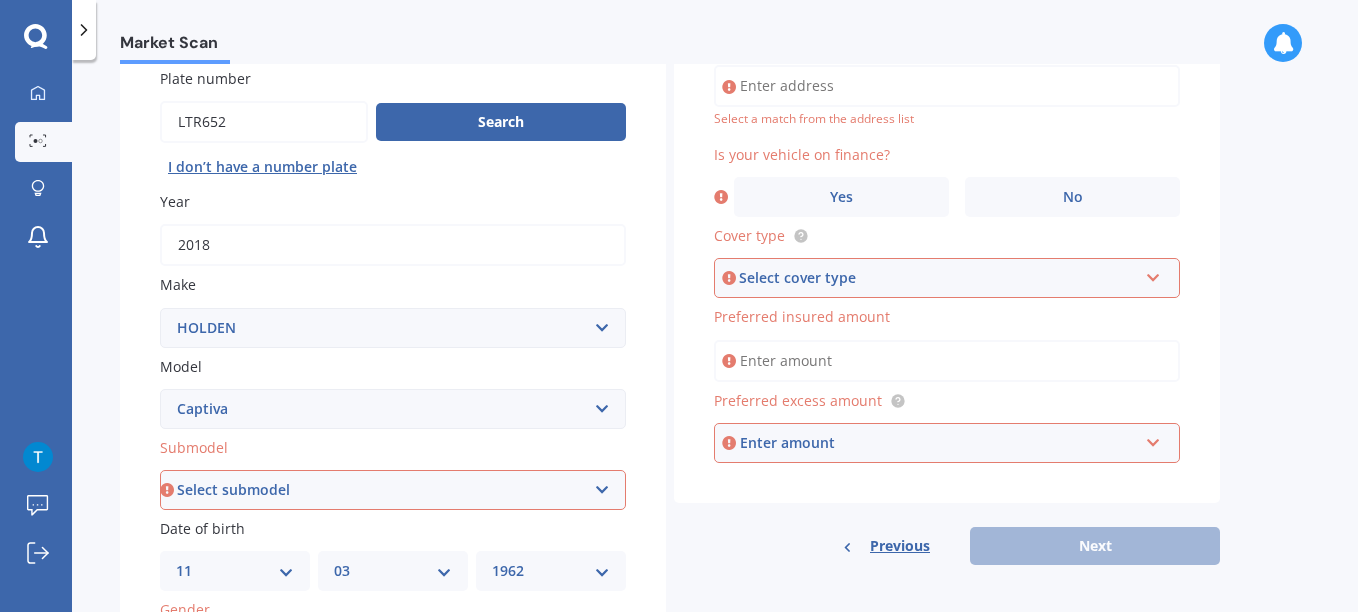 click at bounding box center (1153, 274) 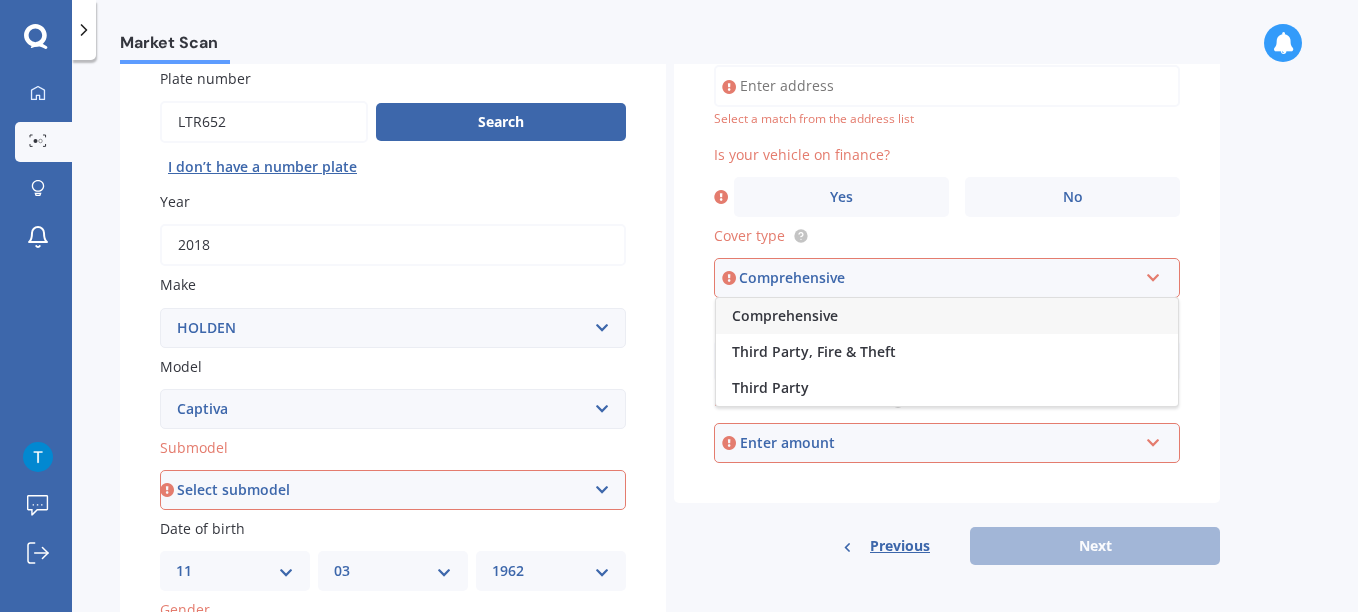 click on "Comprehensive" at bounding box center [947, 316] 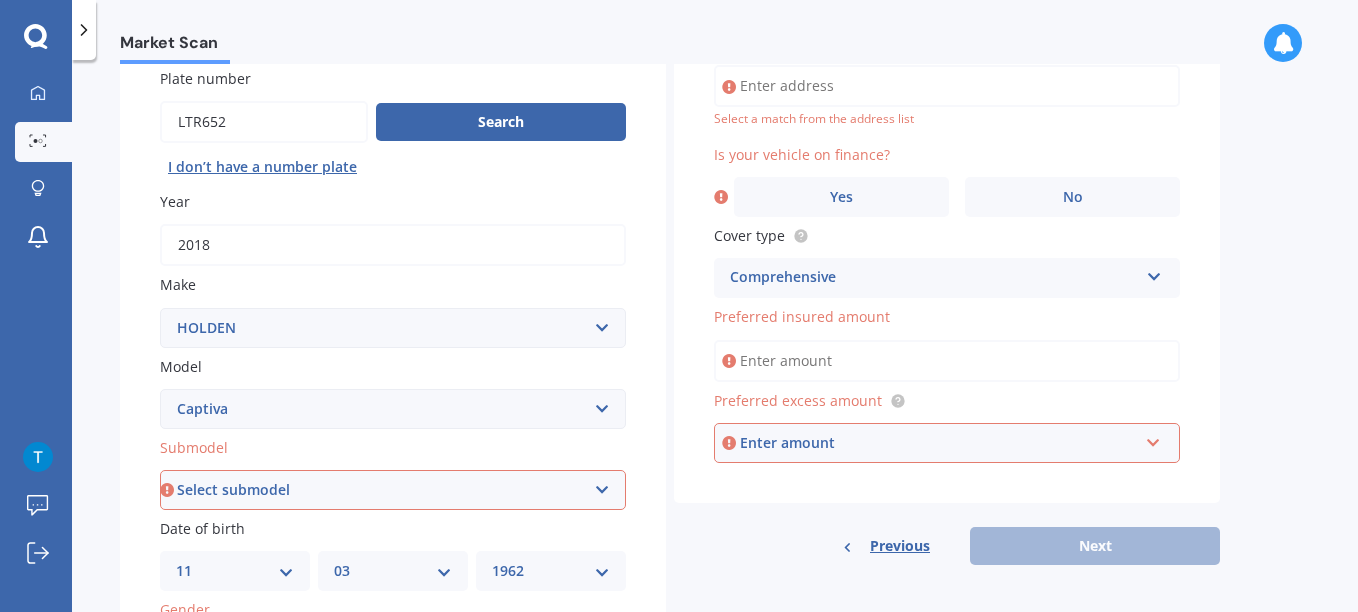 click on "Preferred insured amount" at bounding box center (947, 361) 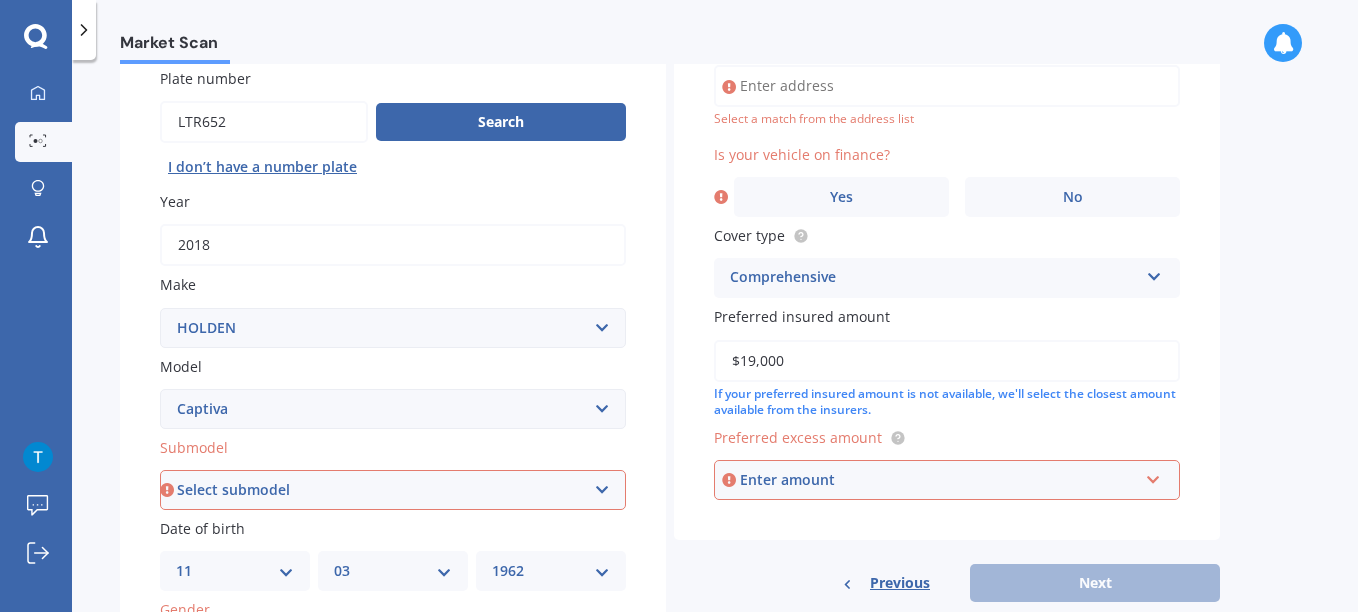 type on "$19,000" 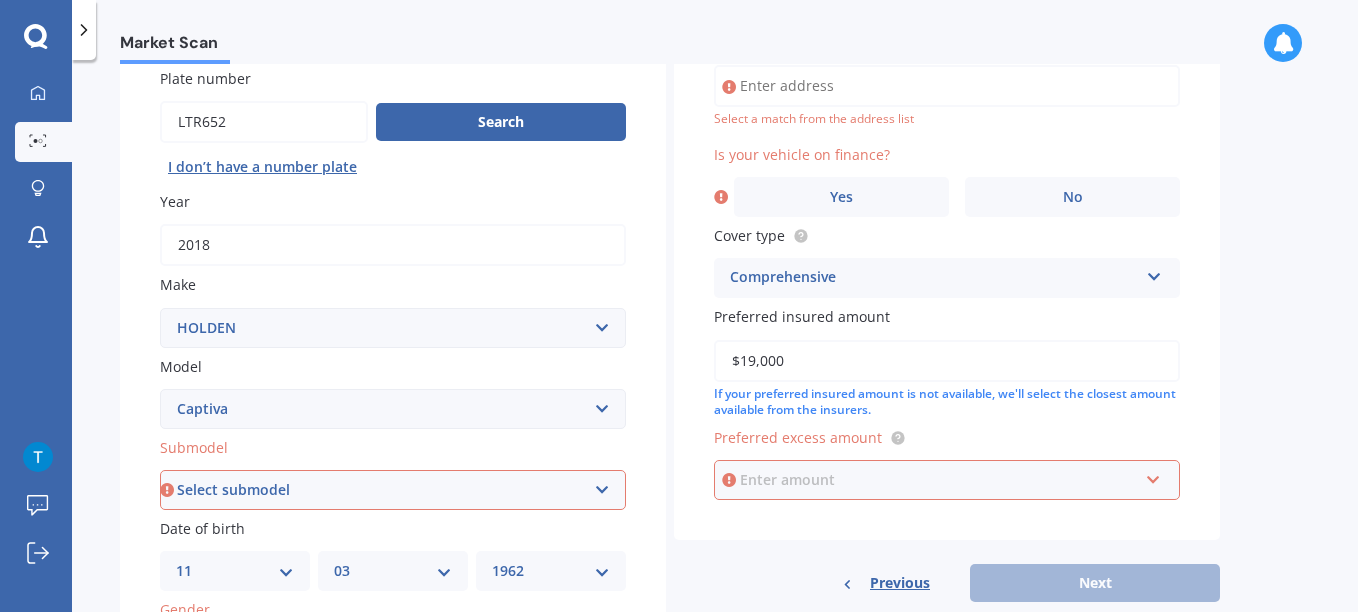 click at bounding box center (940, 480) 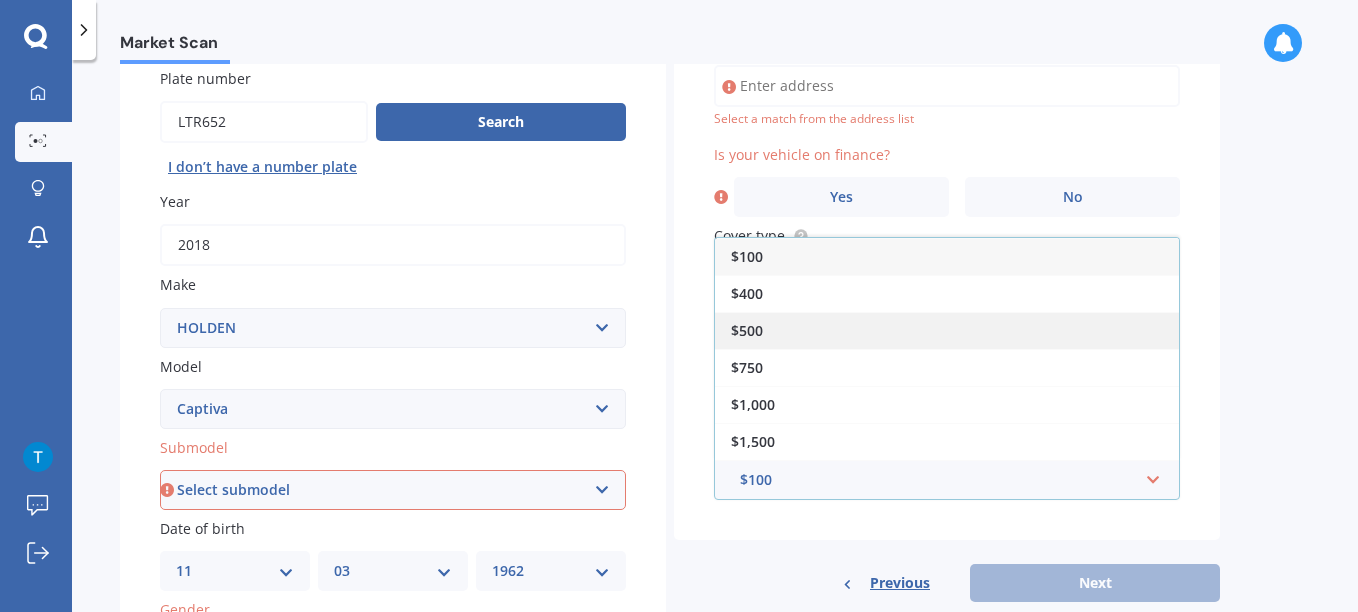 click on "$500" at bounding box center (947, 330) 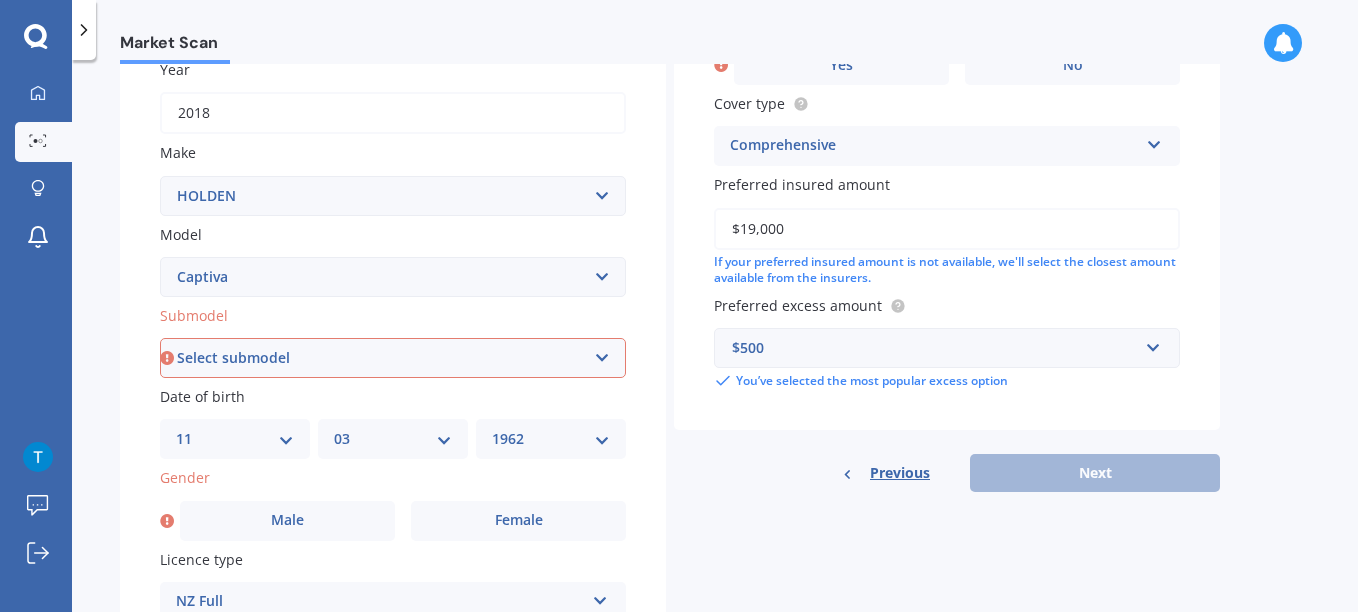 scroll, scrollTop: 304, scrollLeft: 0, axis: vertical 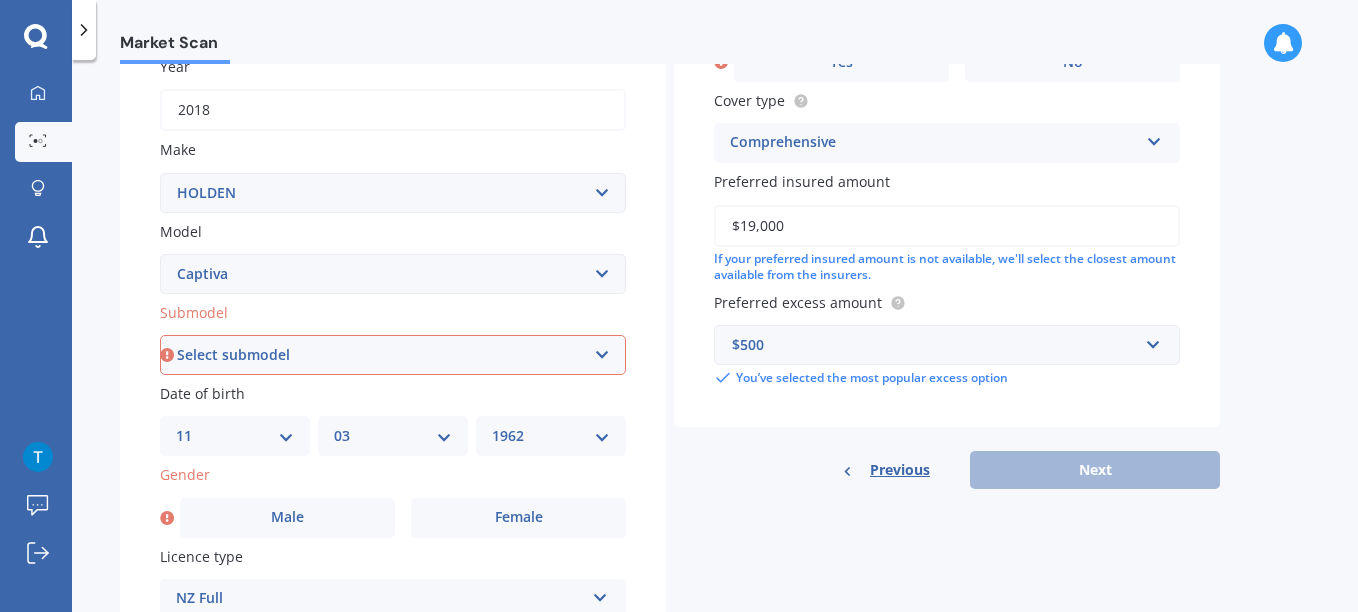 click on "Previous Next" at bounding box center [947, 470] 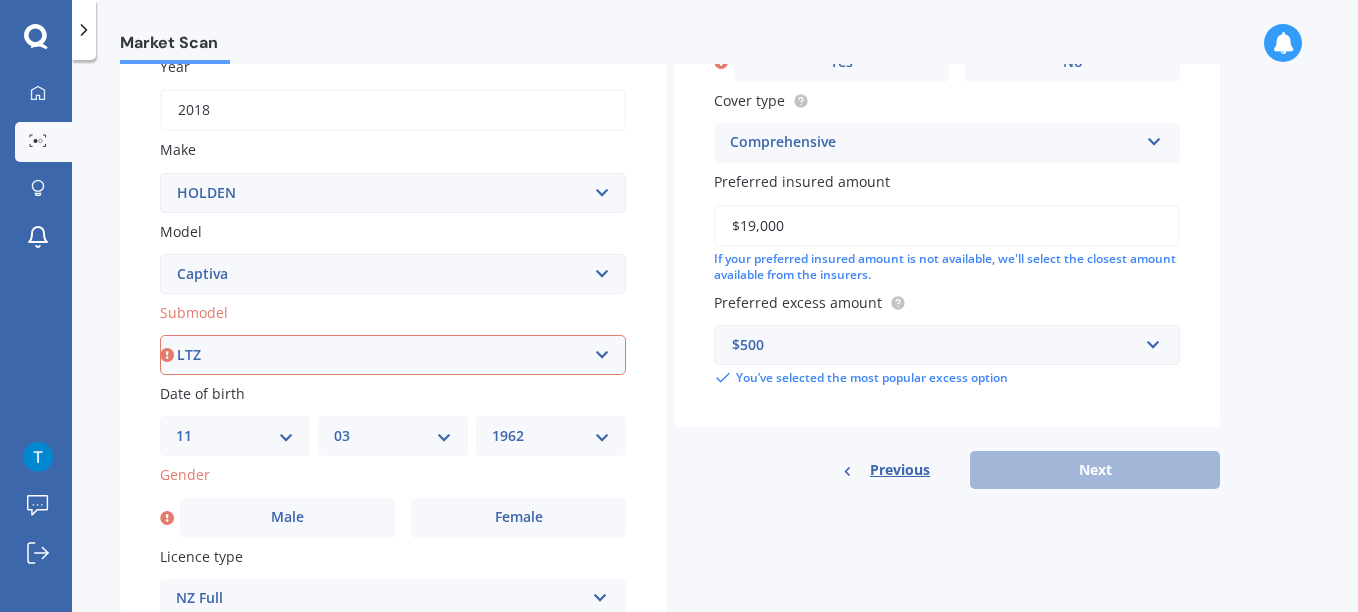click on "Select submodel (All diesel) (All other) (All petrol) 5 2WD 2.4 AT 5 AWD DSL 2.2 AT 7 LTZ 2.2D/4WD/6AT/S 7 LX AWD 3.0 V6 AT Equipe LS LT diesel LT Diesel LT petrol LTZ LTZ Petrol 4WD MaXX SX SX 2WD 2.4 AT" at bounding box center [393, 355] 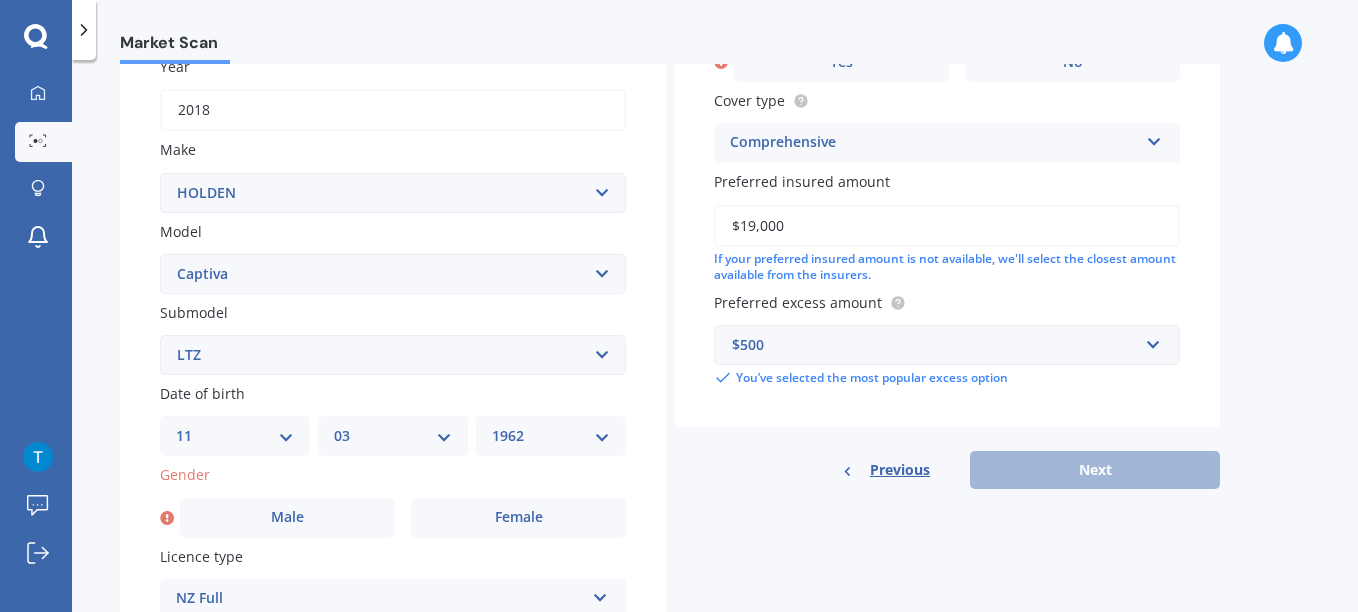 click on "Previous Next" at bounding box center (947, 470) 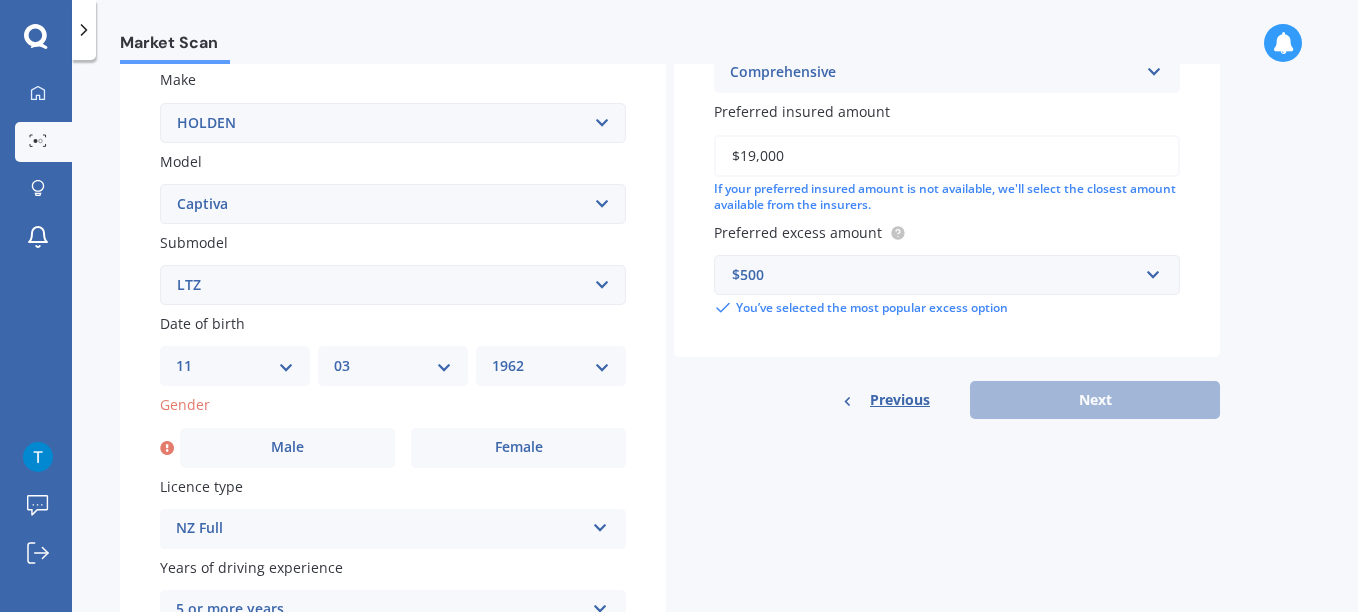 scroll, scrollTop: 379, scrollLeft: 0, axis: vertical 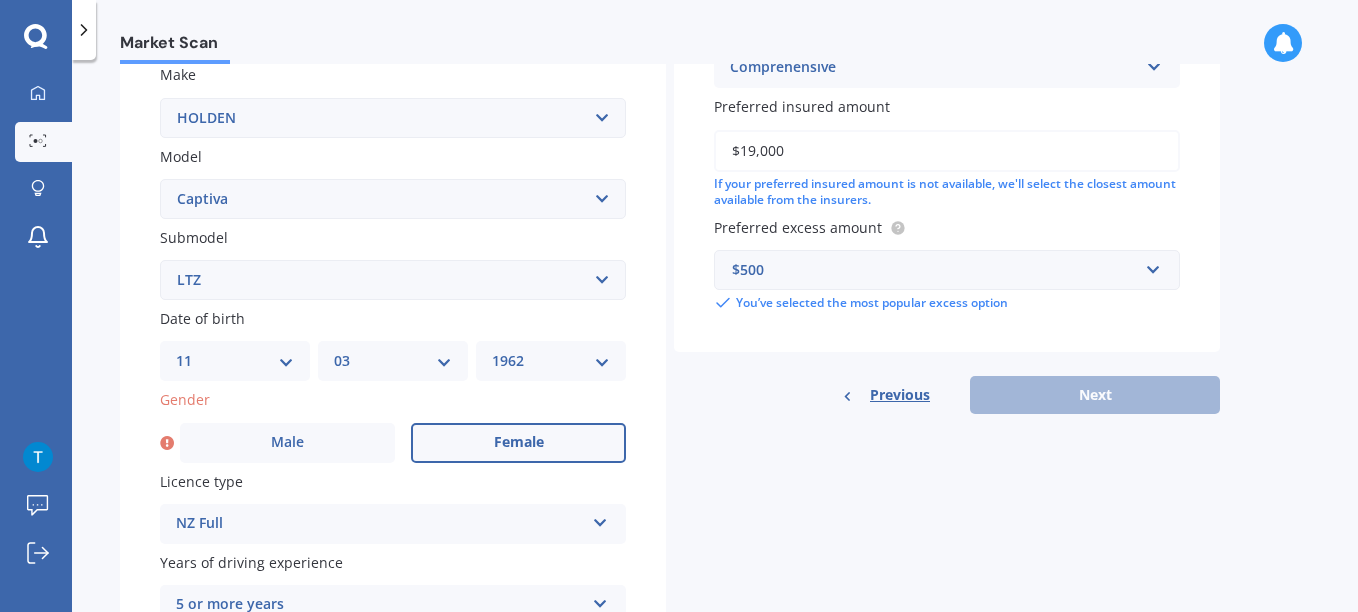 click on "Female" at bounding box center (519, 442) 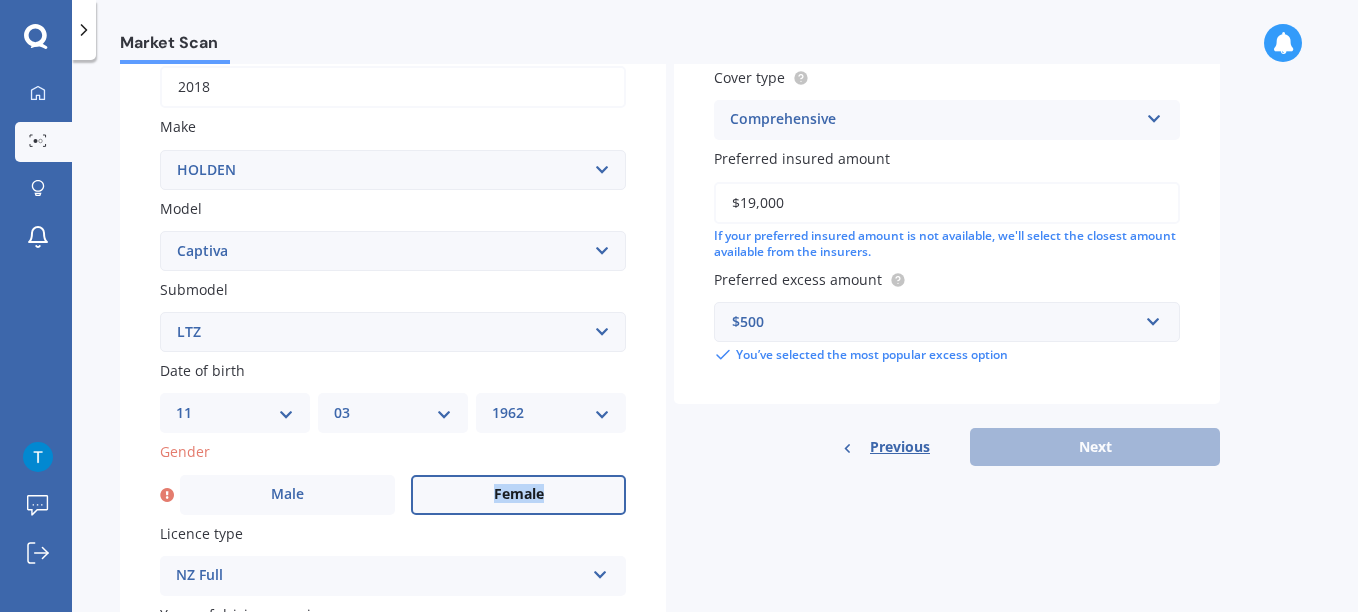 click on "Gender Male Female" at bounding box center [393, 477] 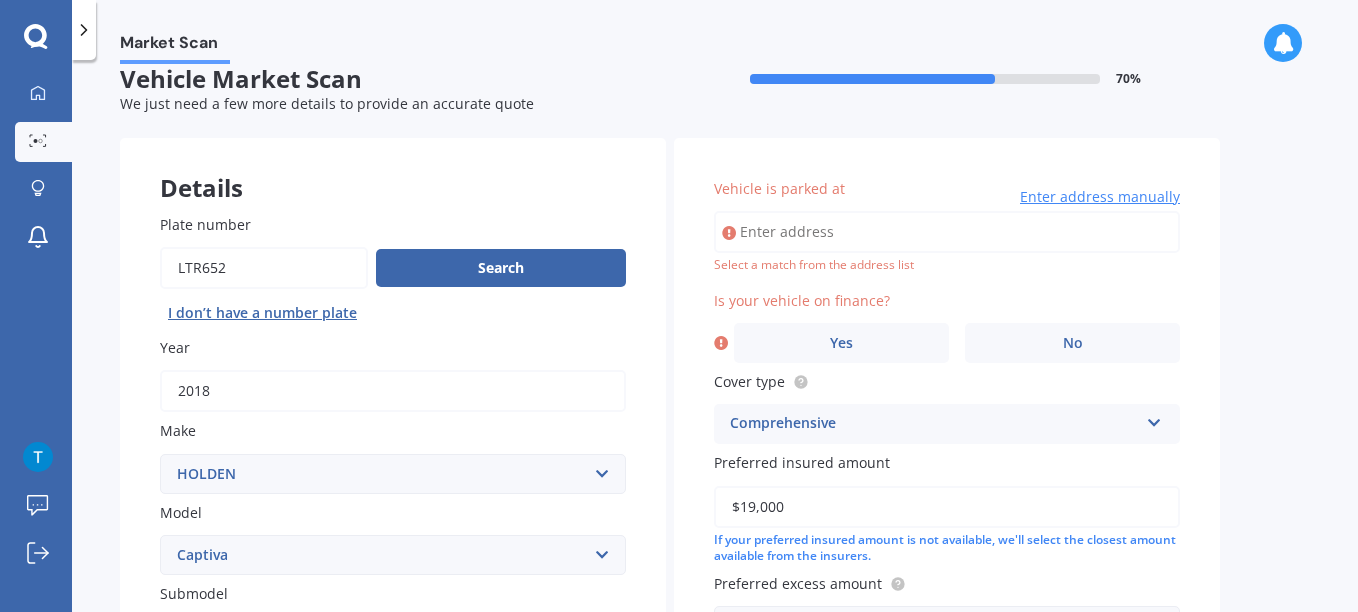 scroll, scrollTop: 0, scrollLeft: 0, axis: both 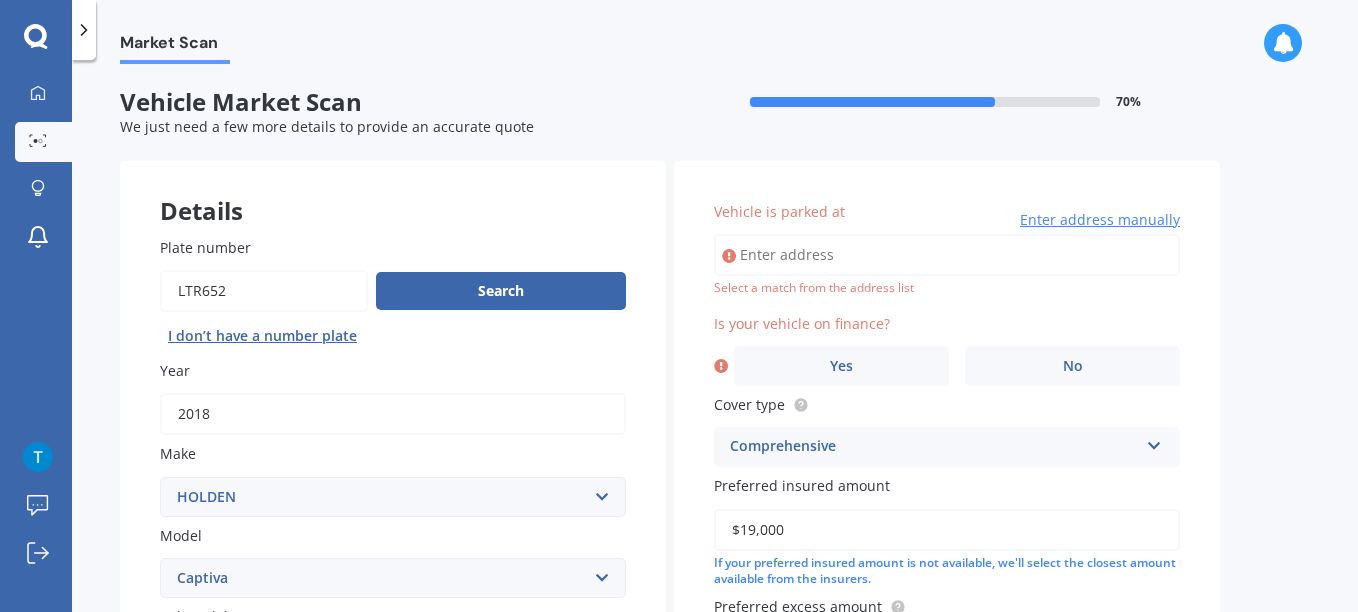 click on "Vehicle is parked at" at bounding box center [947, 255] 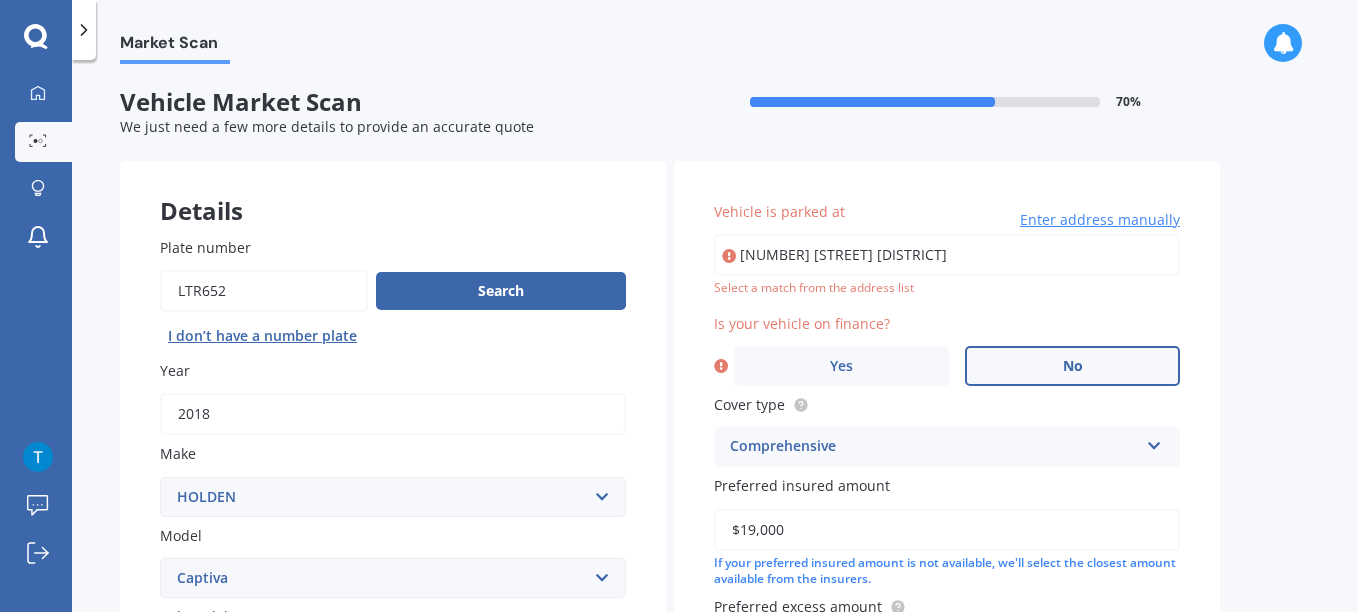 click on "No" at bounding box center (1072, 366) 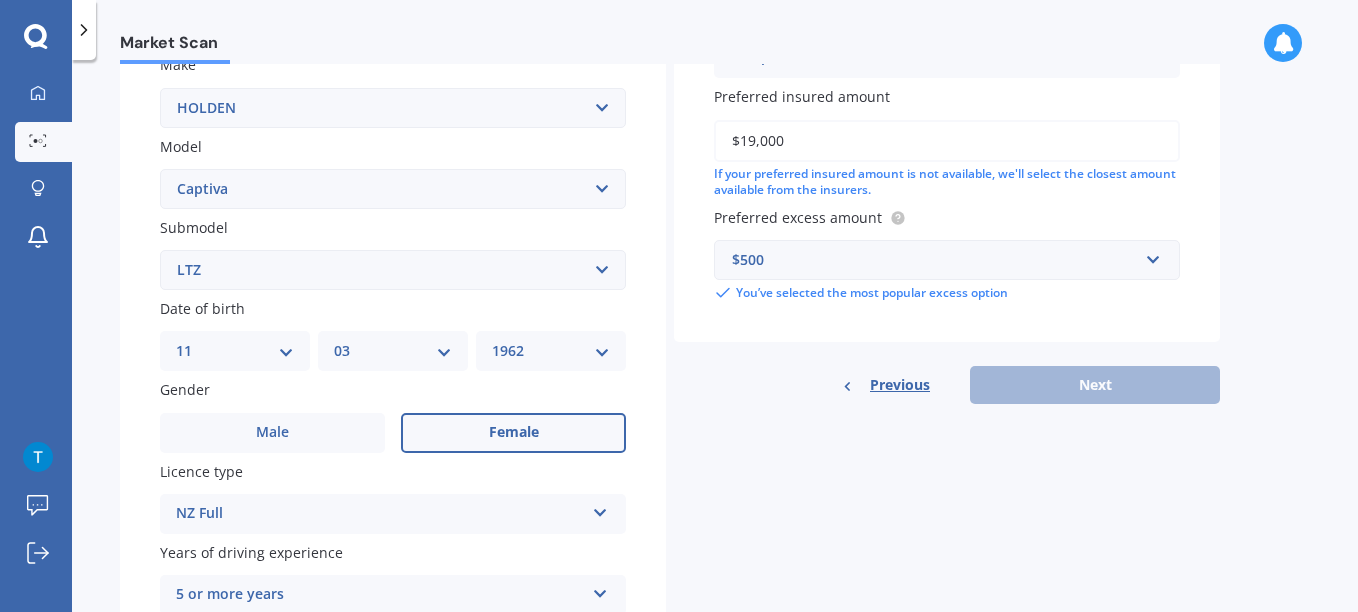 scroll, scrollTop: 395, scrollLeft: 0, axis: vertical 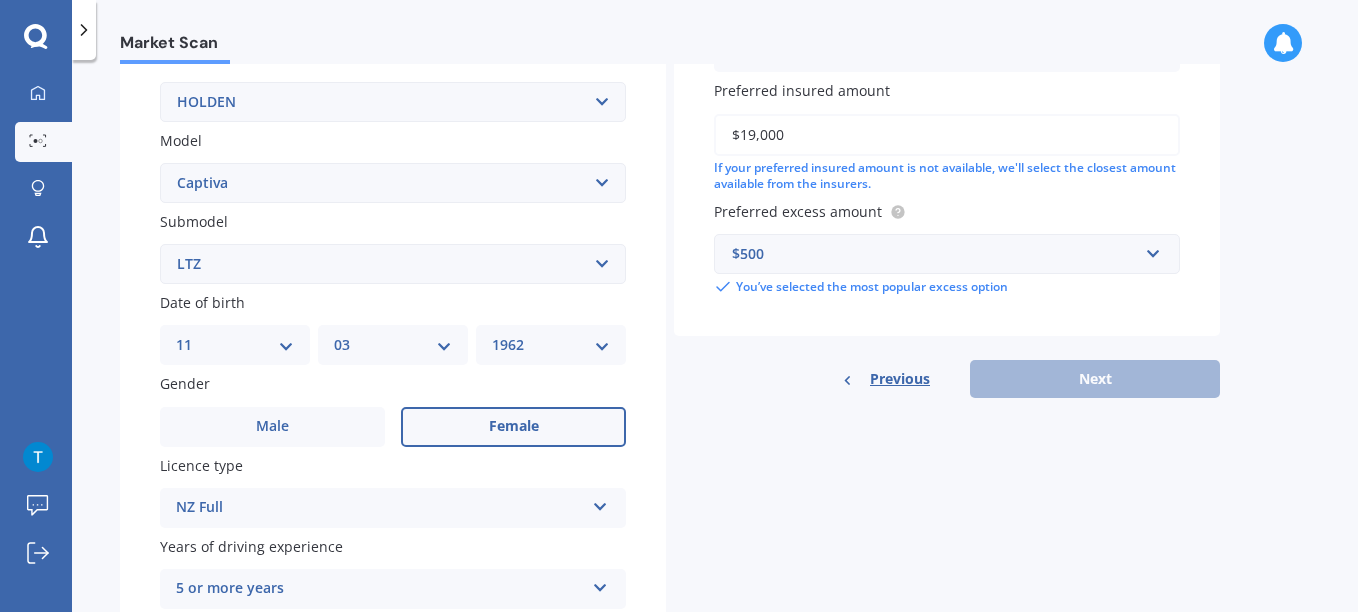 click on "Previous Next" at bounding box center [947, 379] 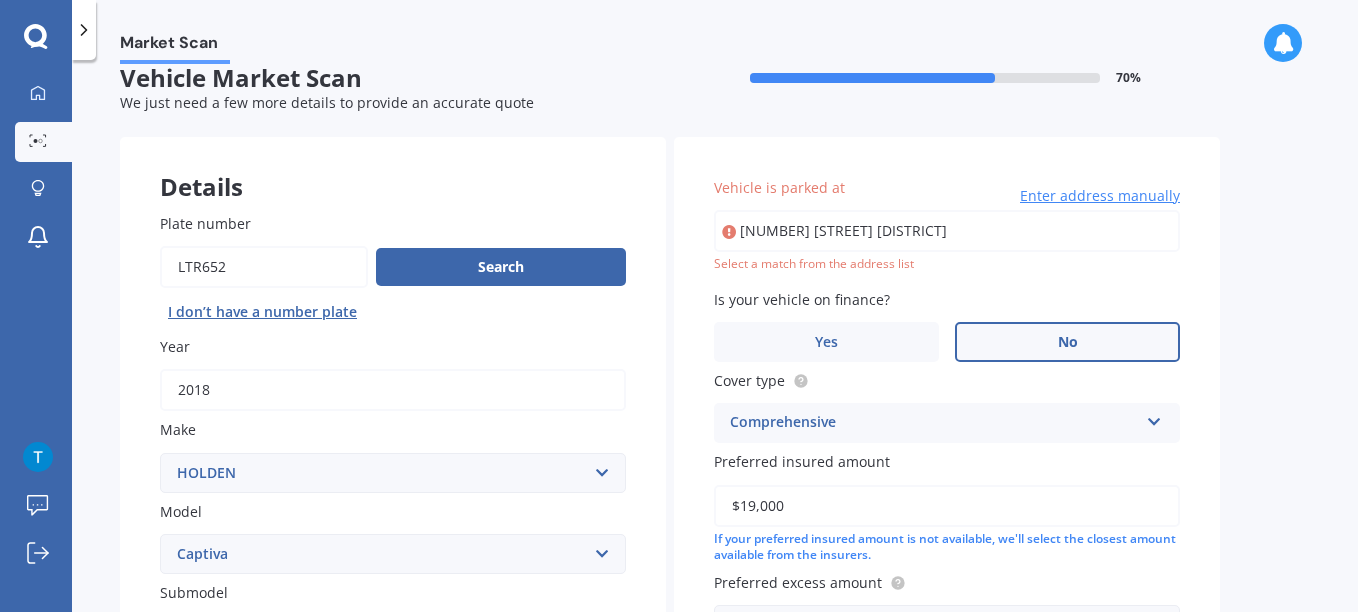 scroll, scrollTop: 0, scrollLeft: 0, axis: both 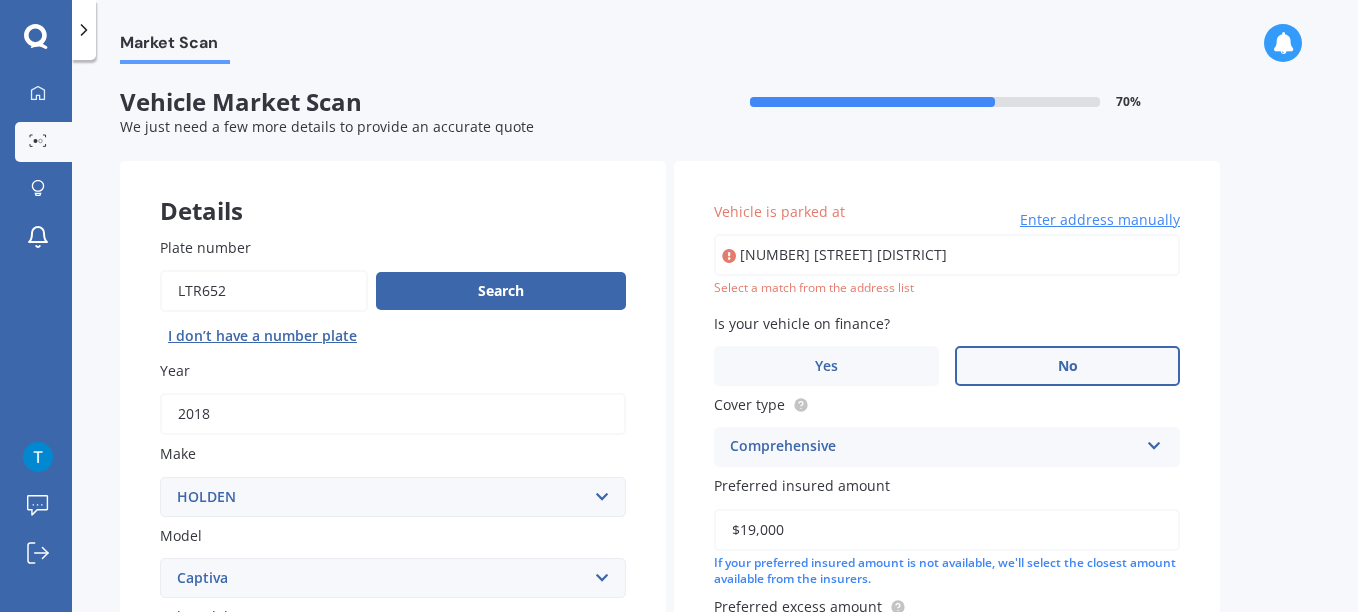 click on "48 Warwick Drive Lynmore" at bounding box center (947, 255) 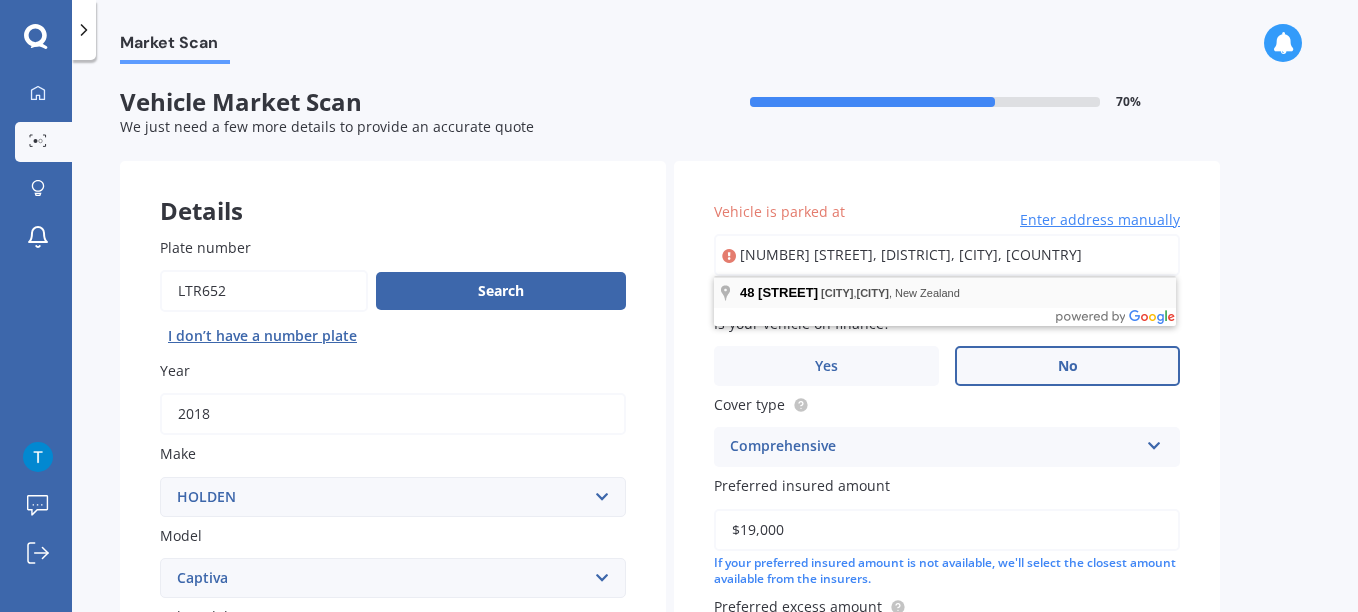 type on "48 Warwick Drive, Lynmore, Rotorua 3010" 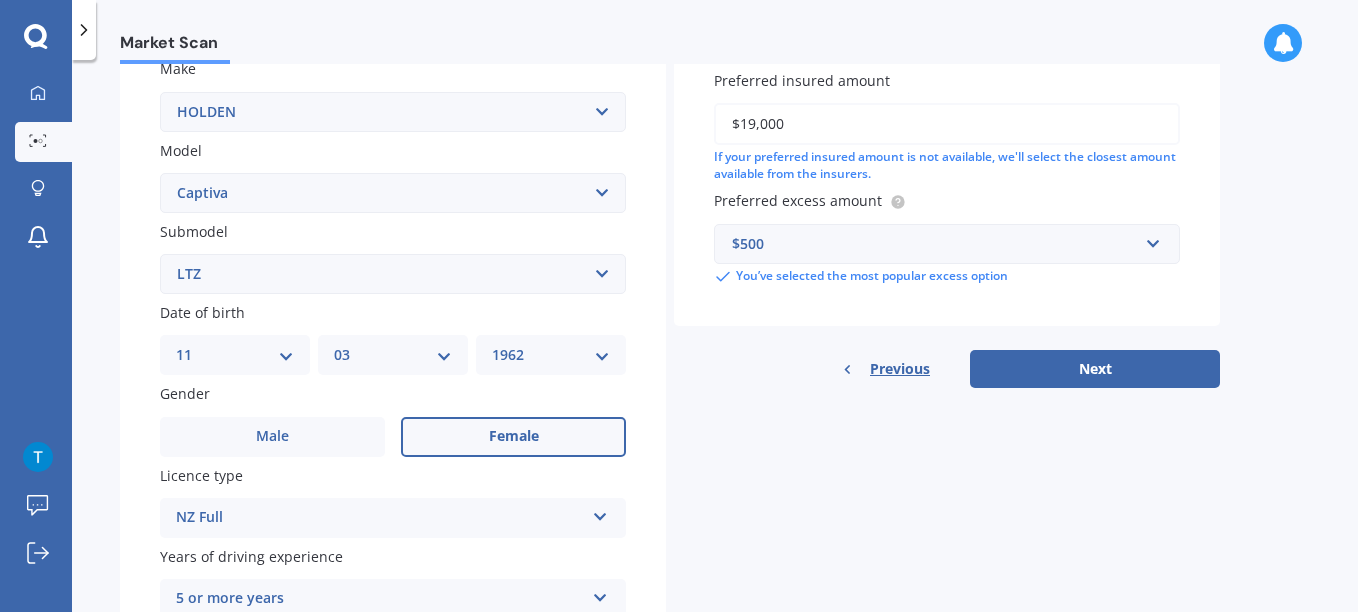 scroll, scrollTop: 386, scrollLeft: 0, axis: vertical 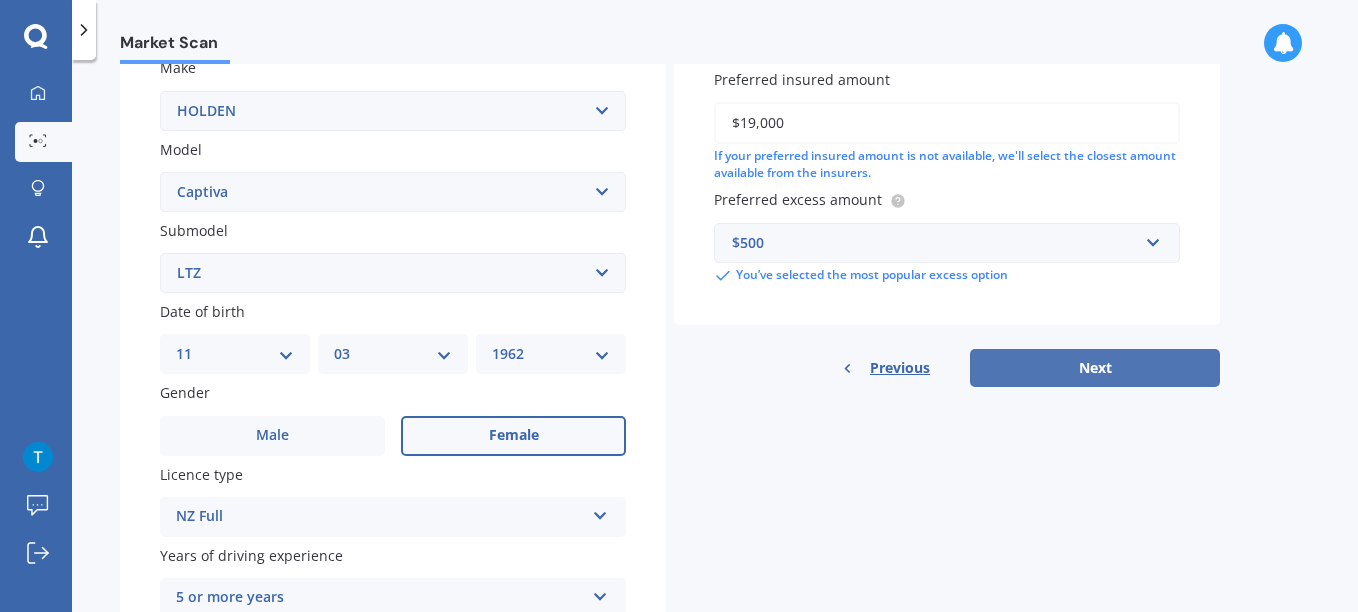 click on "Next" at bounding box center (1095, 368) 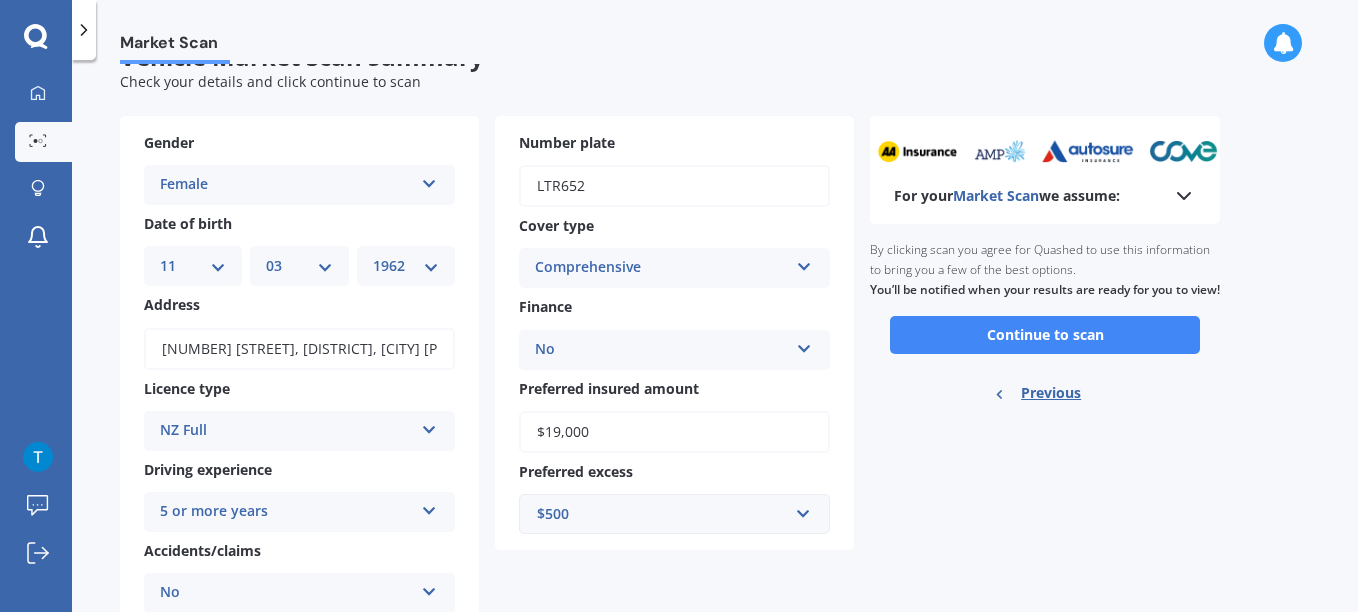 scroll, scrollTop: 0, scrollLeft: 0, axis: both 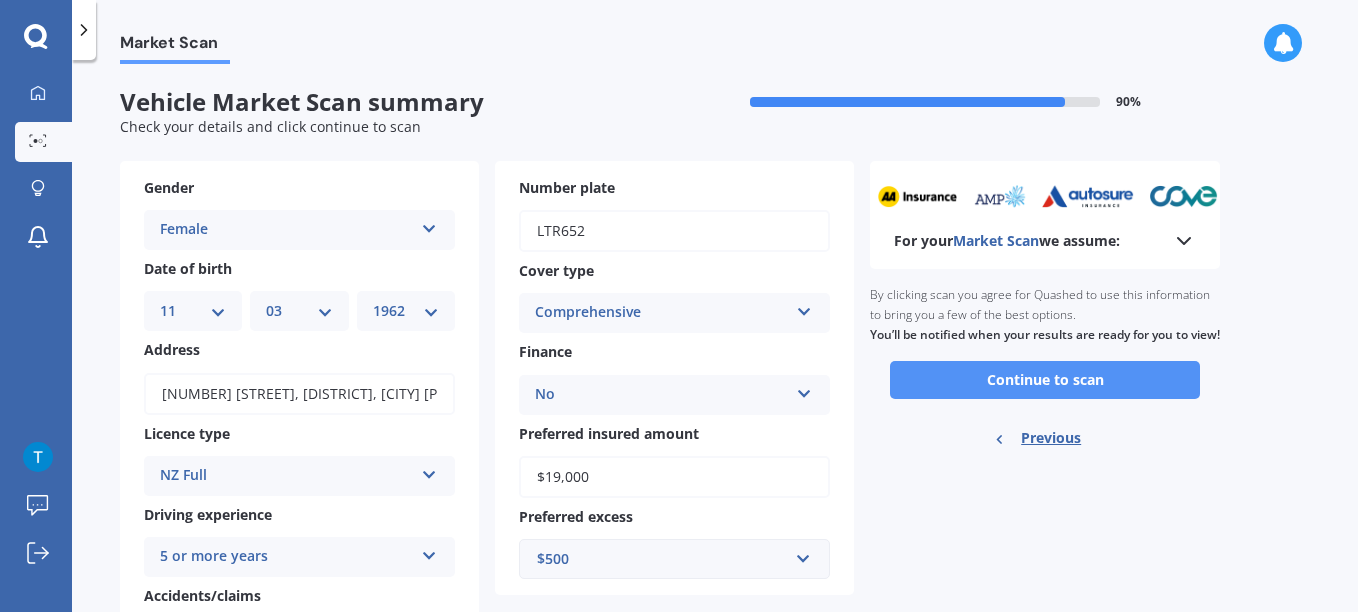 click on "Continue to scan" at bounding box center (1045, 380) 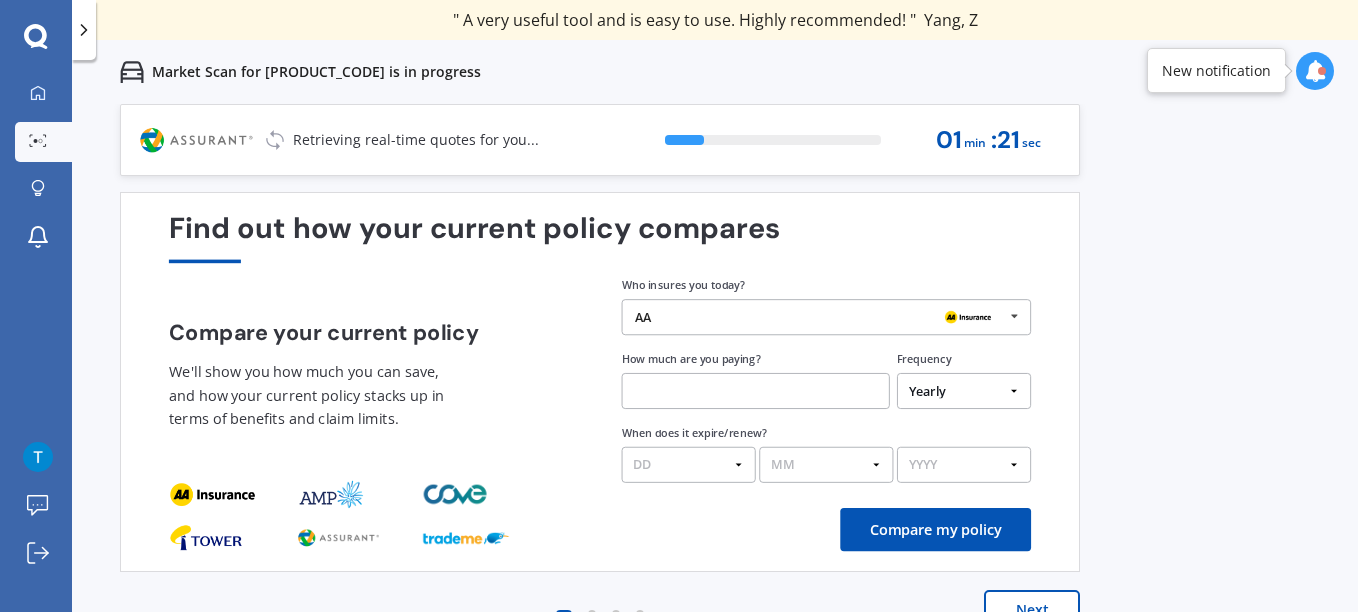 click at bounding box center (756, 391) 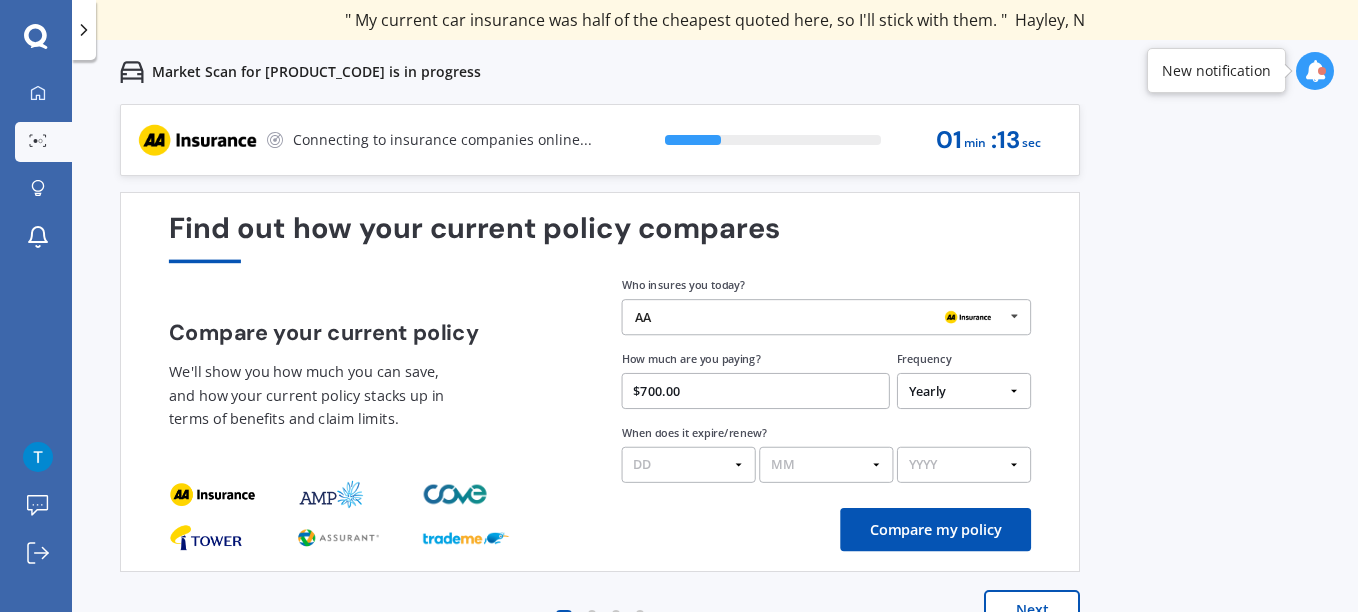 type on "$700.00" 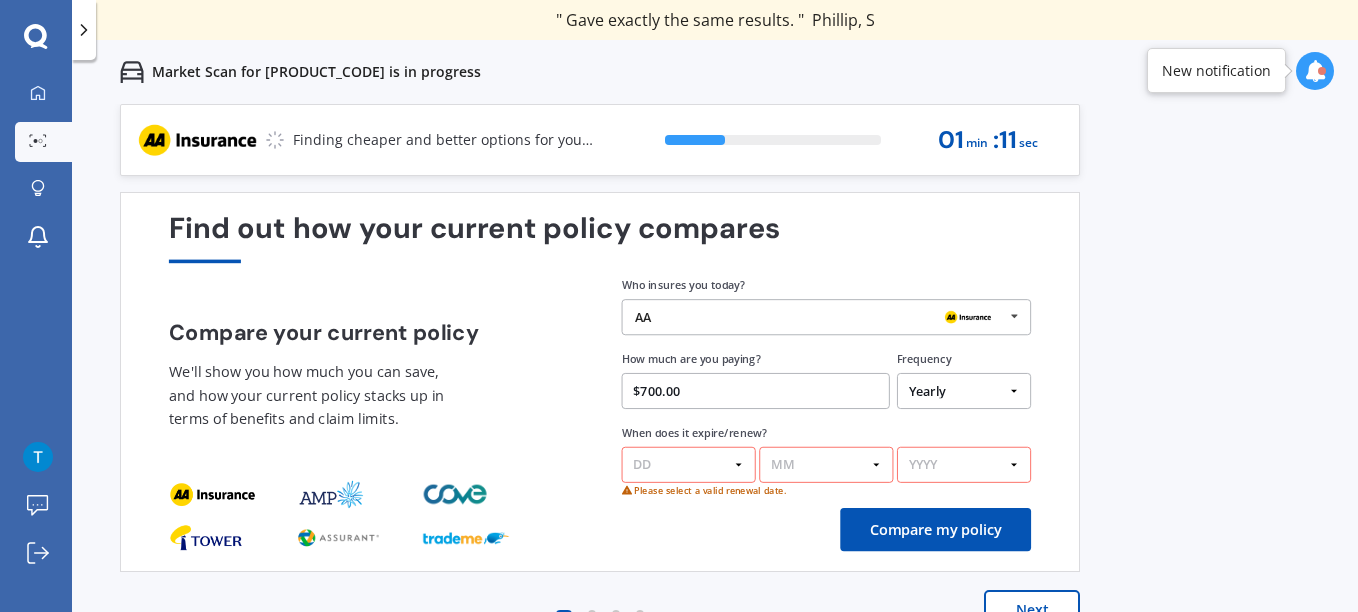 click on "DD 01 02 03 04 05 06 07 08 09 10 11 12 13 14 15 16 17 18 19 20 21 22 23 24 25 26 27 28 29 30 31" at bounding box center [689, 465] 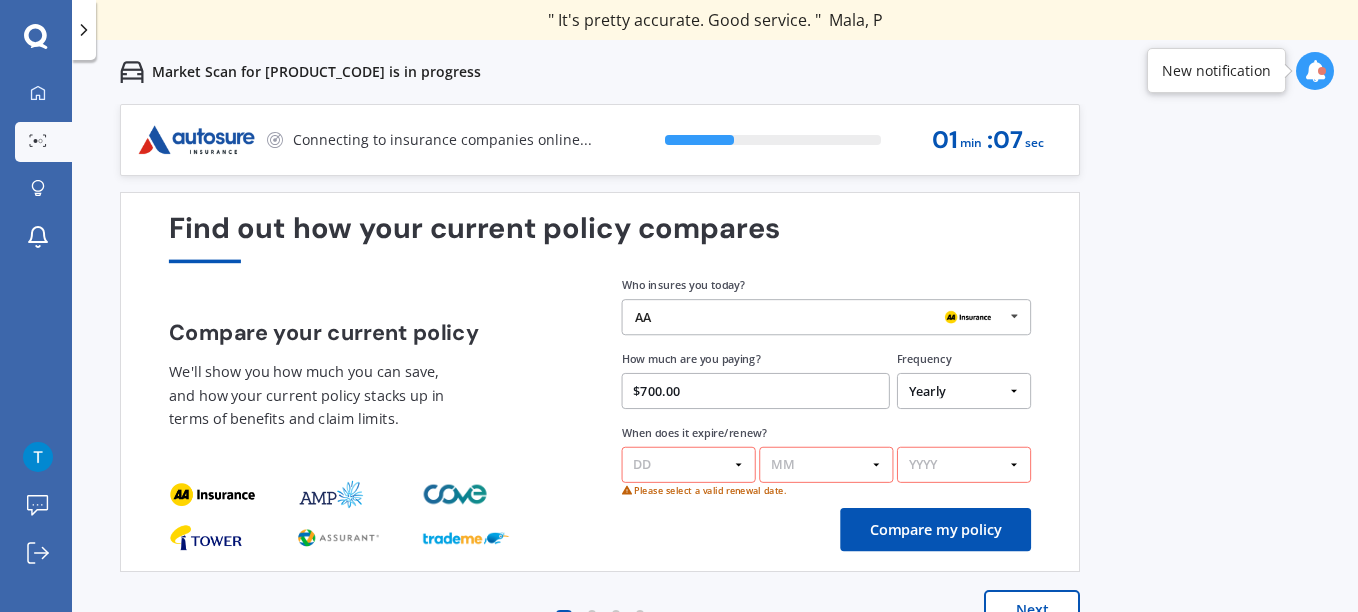 select on "26" 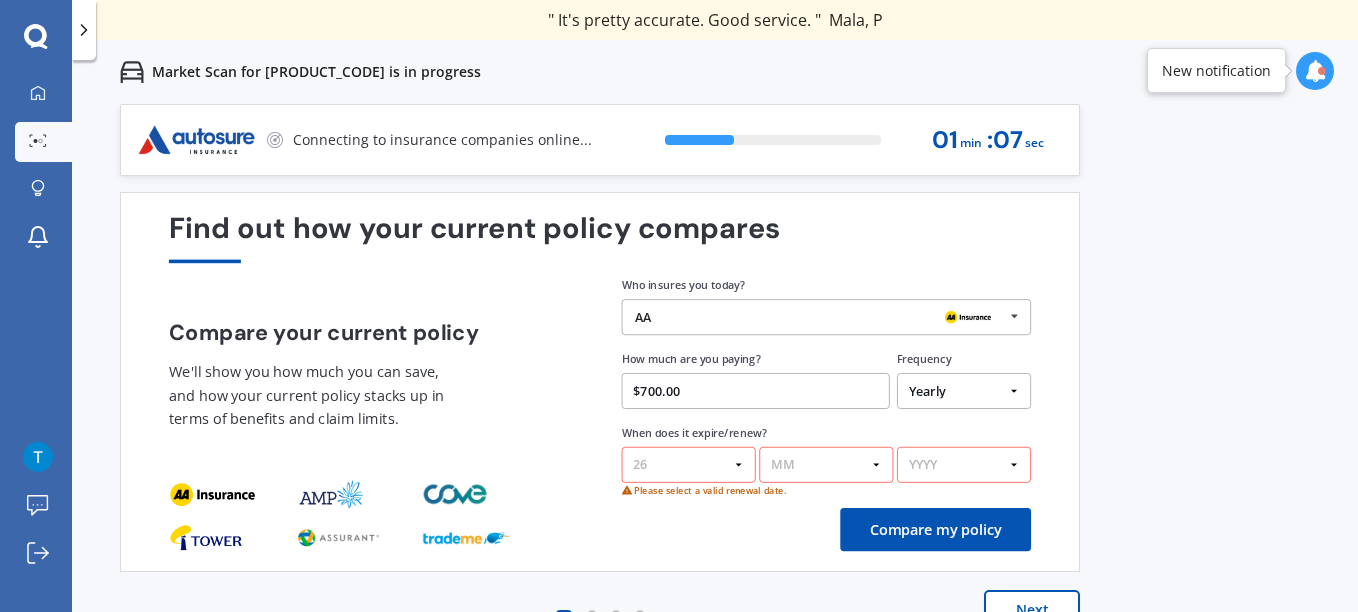click on "DD 01 02 03 04 05 06 07 08 09 10 11 12 13 14 15 16 17 18 19 20 21 22 23 24 25 26 27 28 29 30 31" at bounding box center [689, 465] 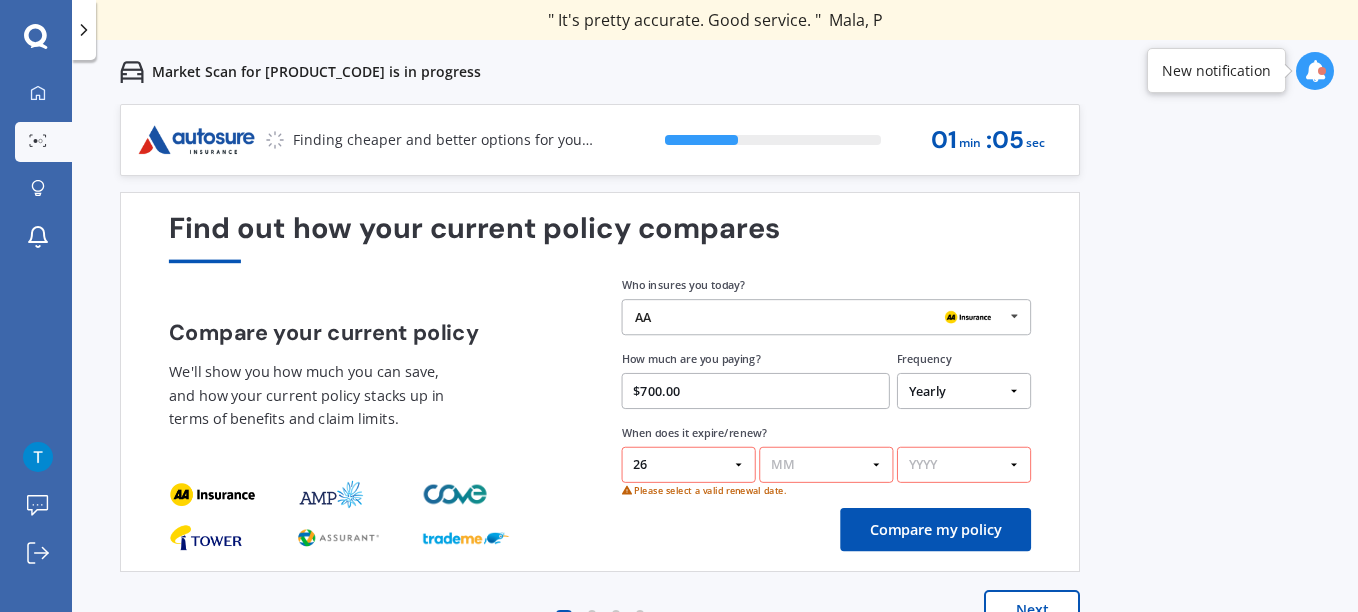 click on "MM 01 02 03 04 05 06 07 08 09 10 11 12" at bounding box center (826, 465) 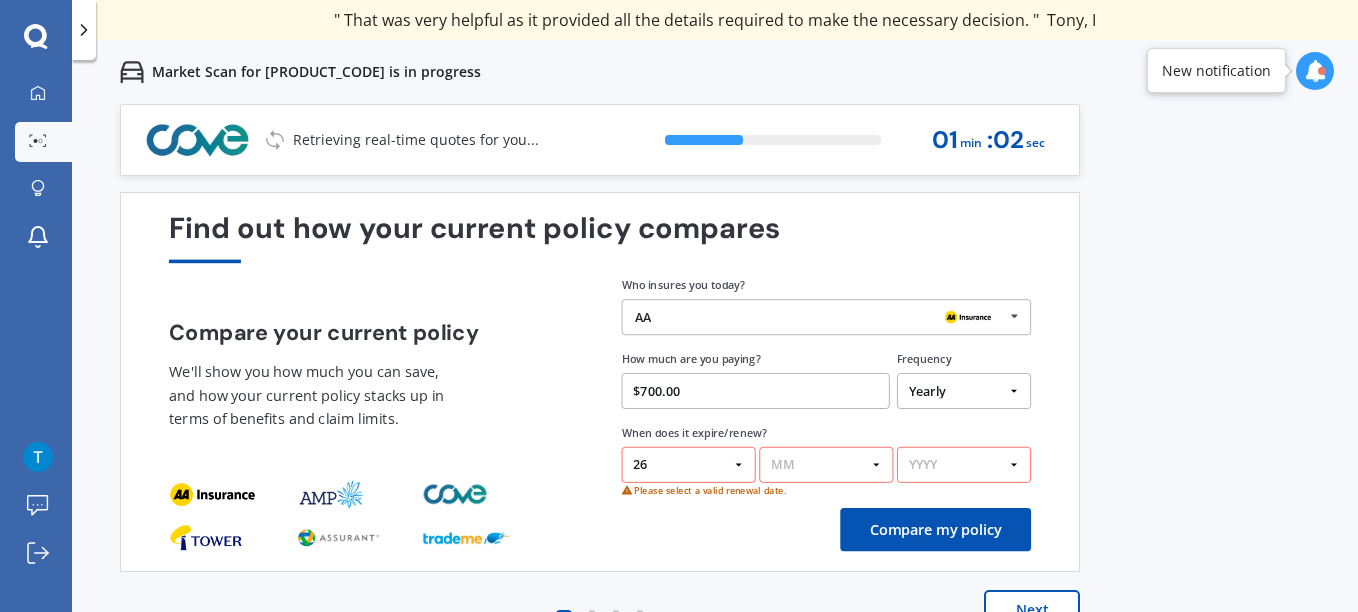 select on "08" 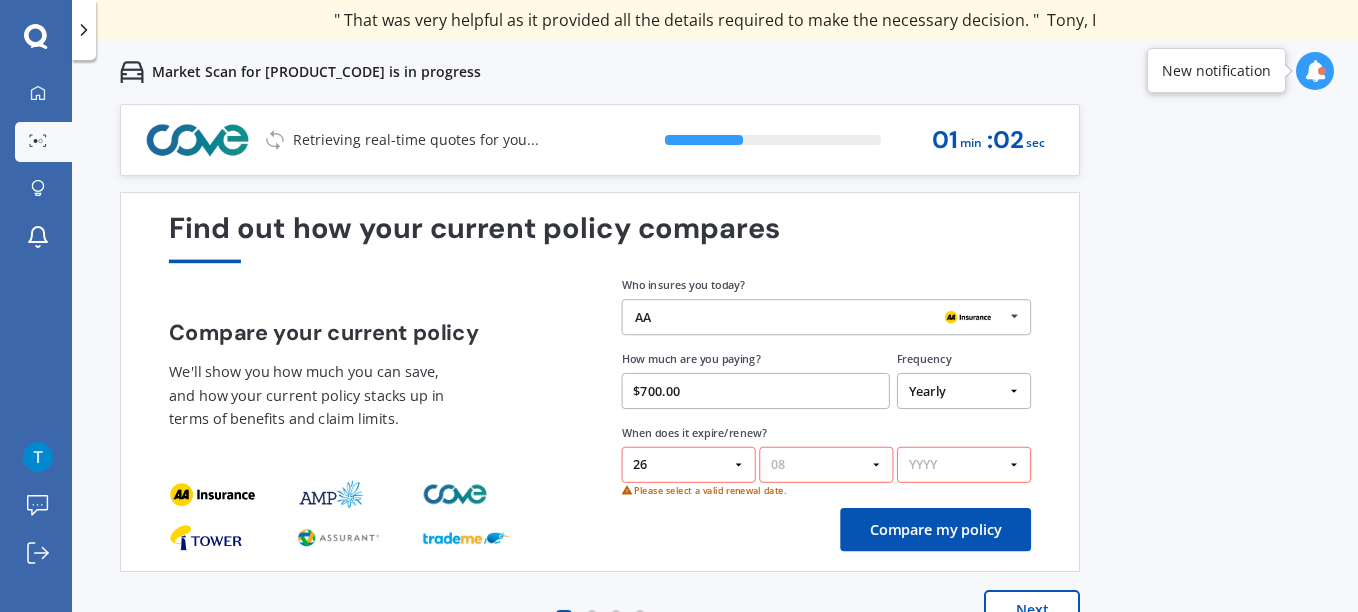 click on "MM 01 02 03 04 05 06 07 08 09 10 11 12" at bounding box center [826, 465] 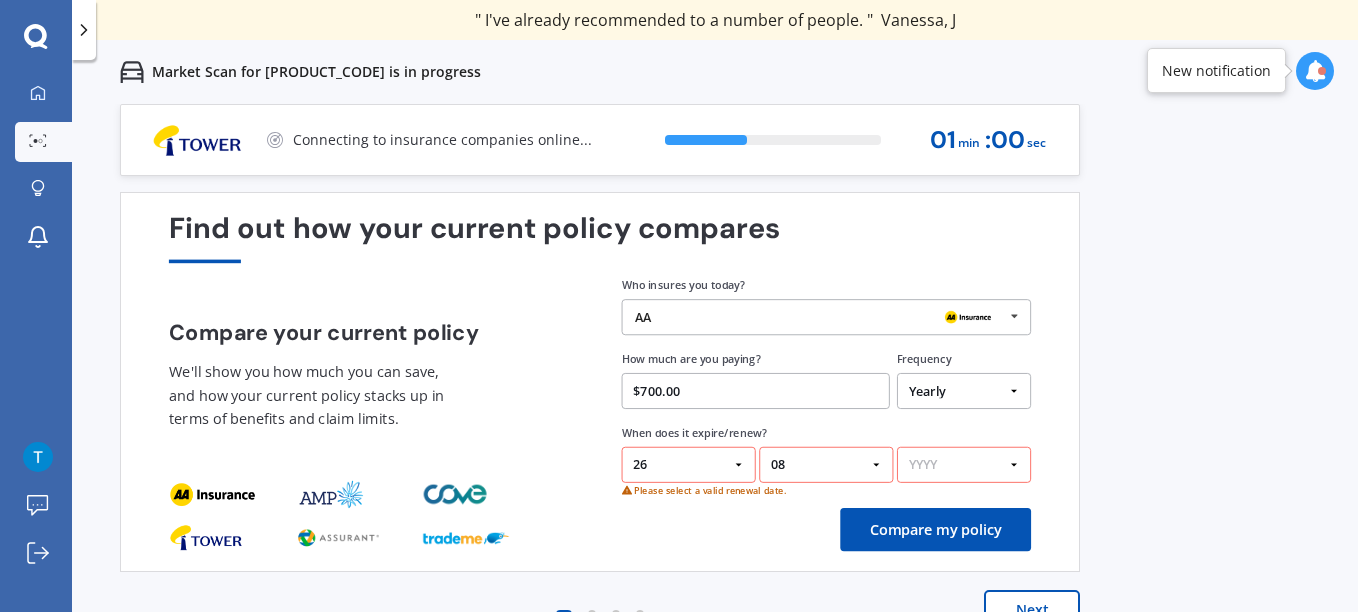 click on "YYYY 2026 2025 2024" at bounding box center [964, 465] 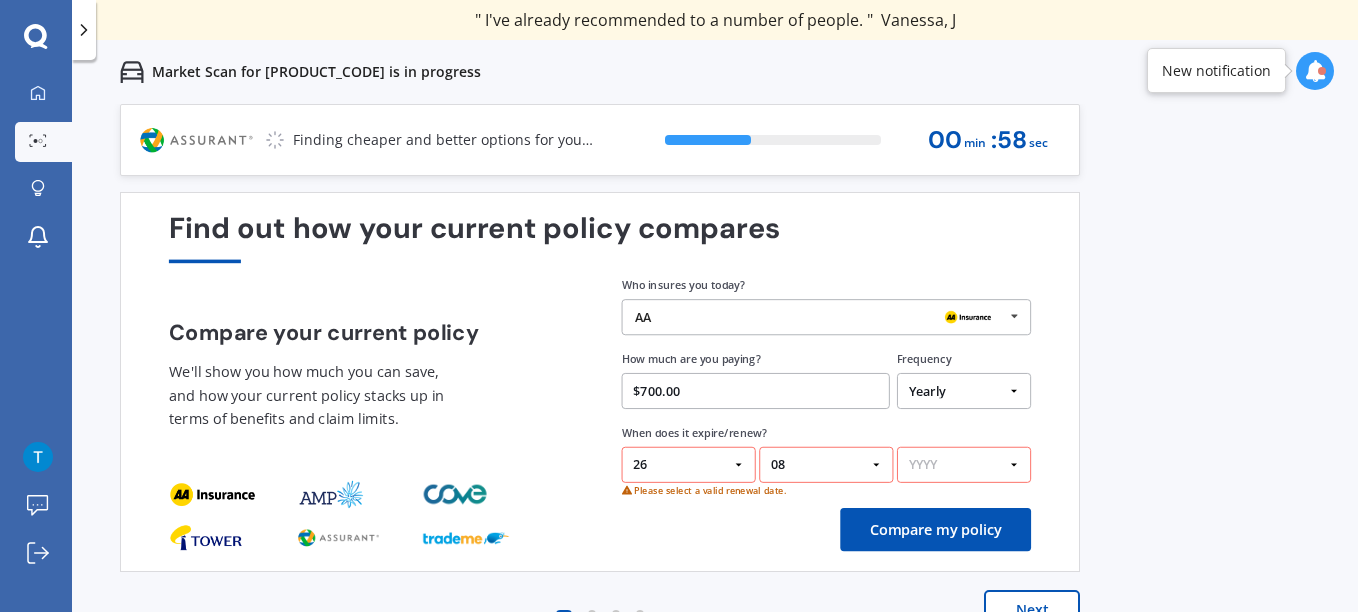 select on "2025" 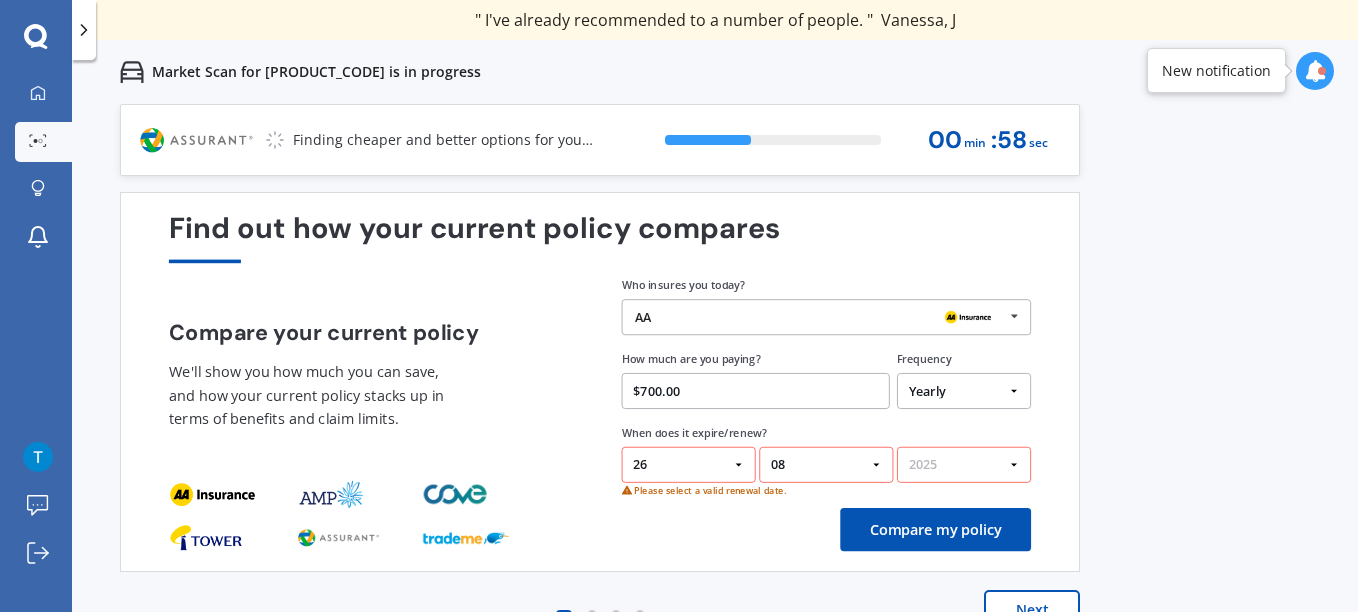 click on "YYYY 2026 2025 2024" at bounding box center (964, 465) 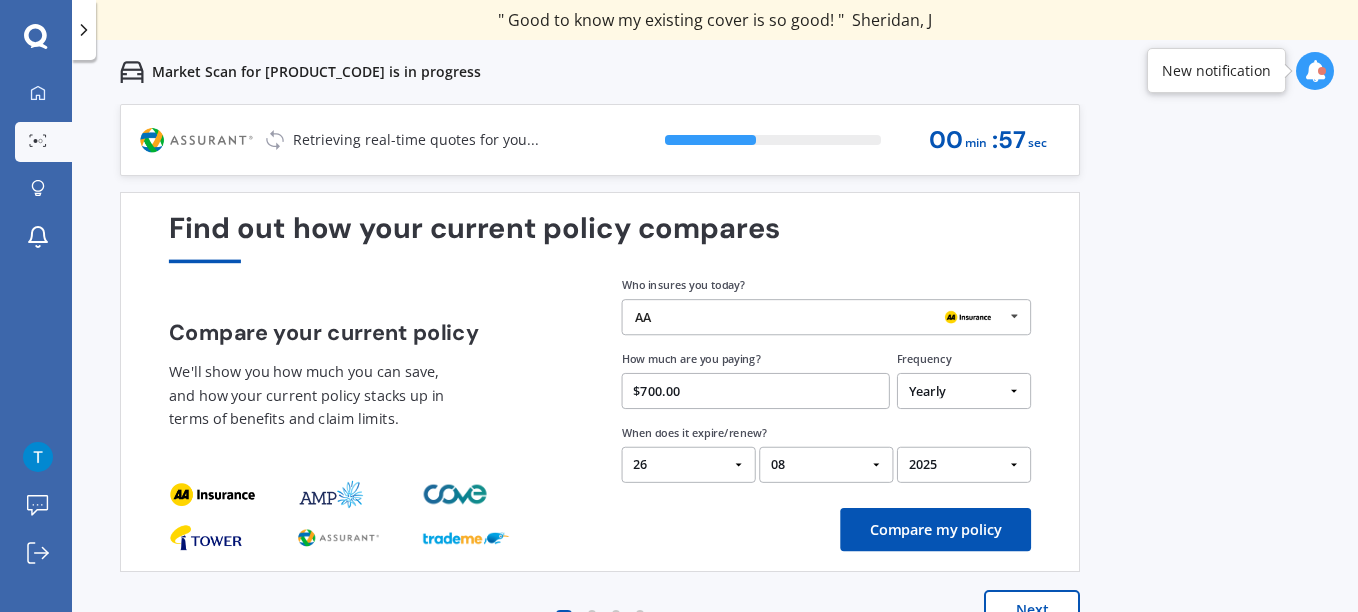 click on "Compare my policy" at bounding box center (935, 529) 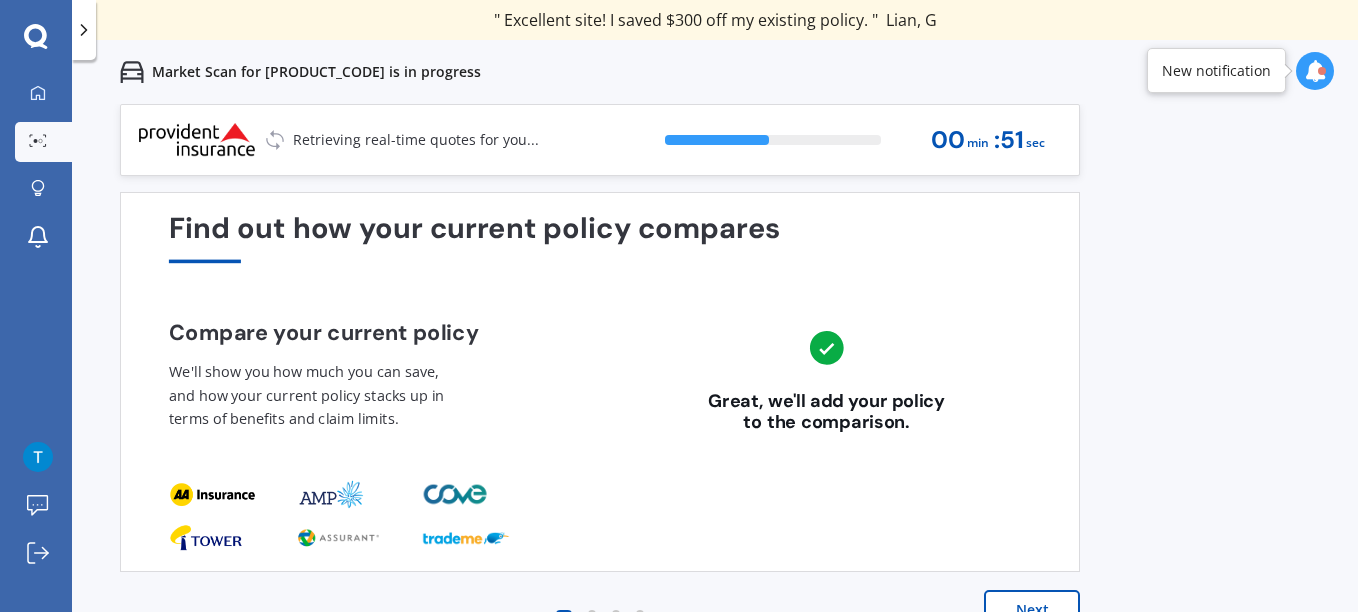 click on "Next" at bounding box center [1032, 610] 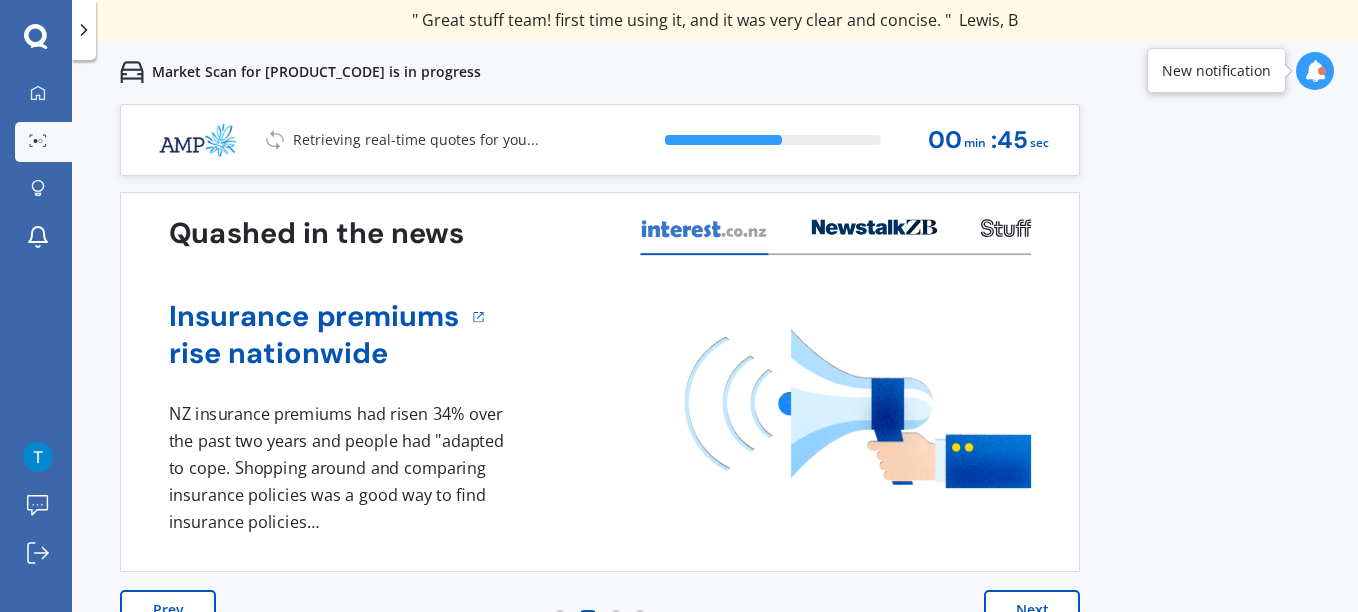 click on "Next" at bounding box center [1032, 610] 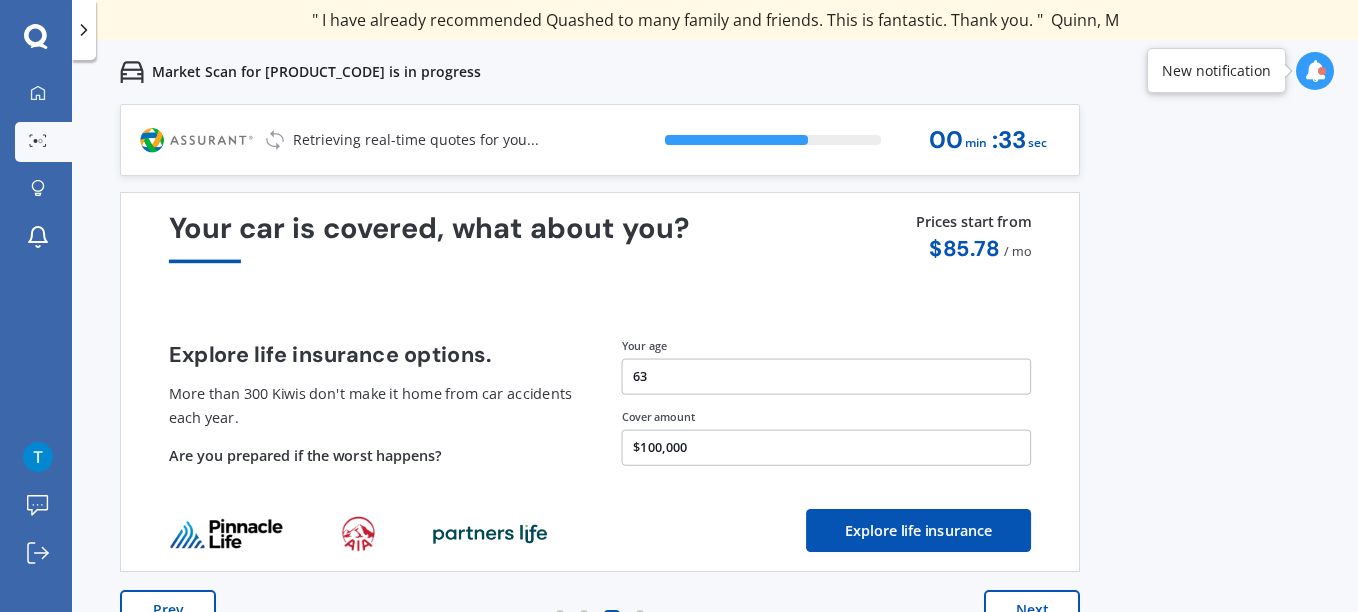click on "Next" at bounding box center [1032, 610] 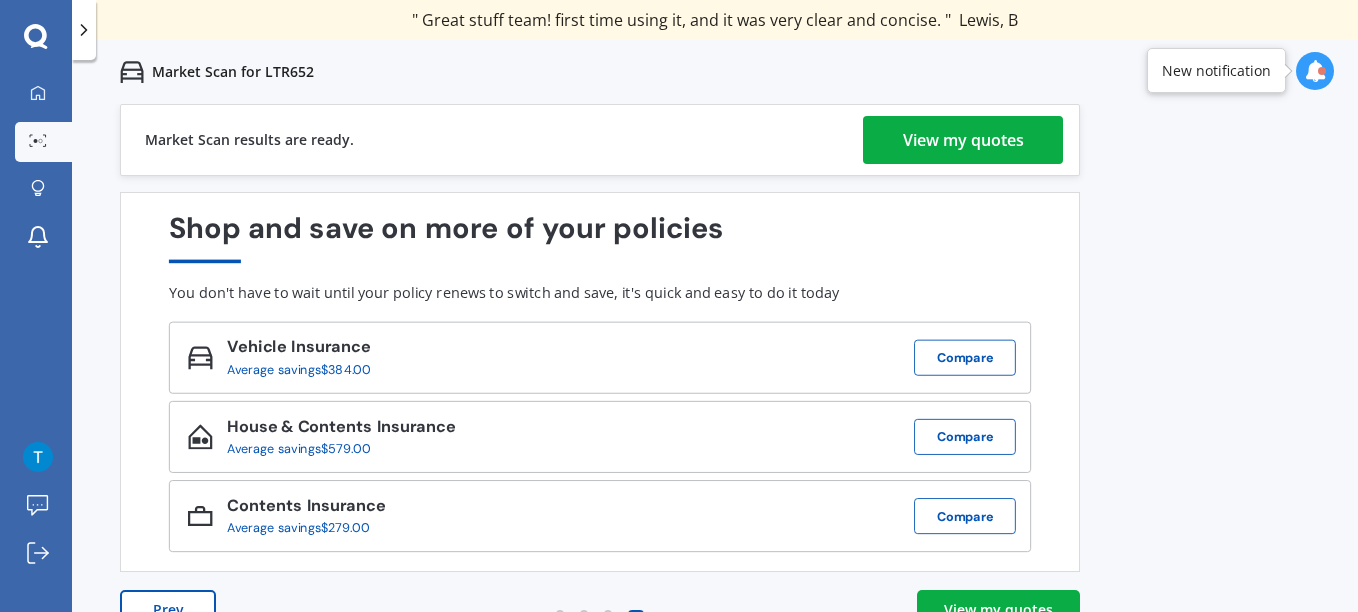 click on "View my quotes" at bounding box center (963, 140) 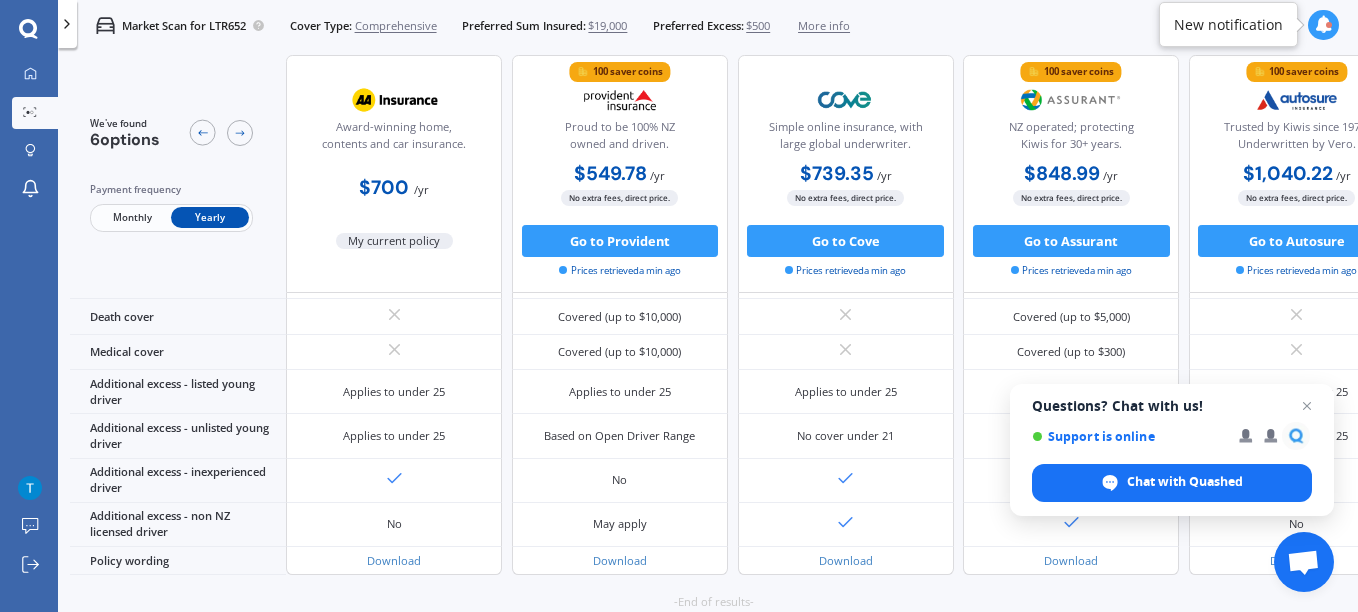 scroll, scrollTop: 962, scrollLeft: 0, axis: vertical 